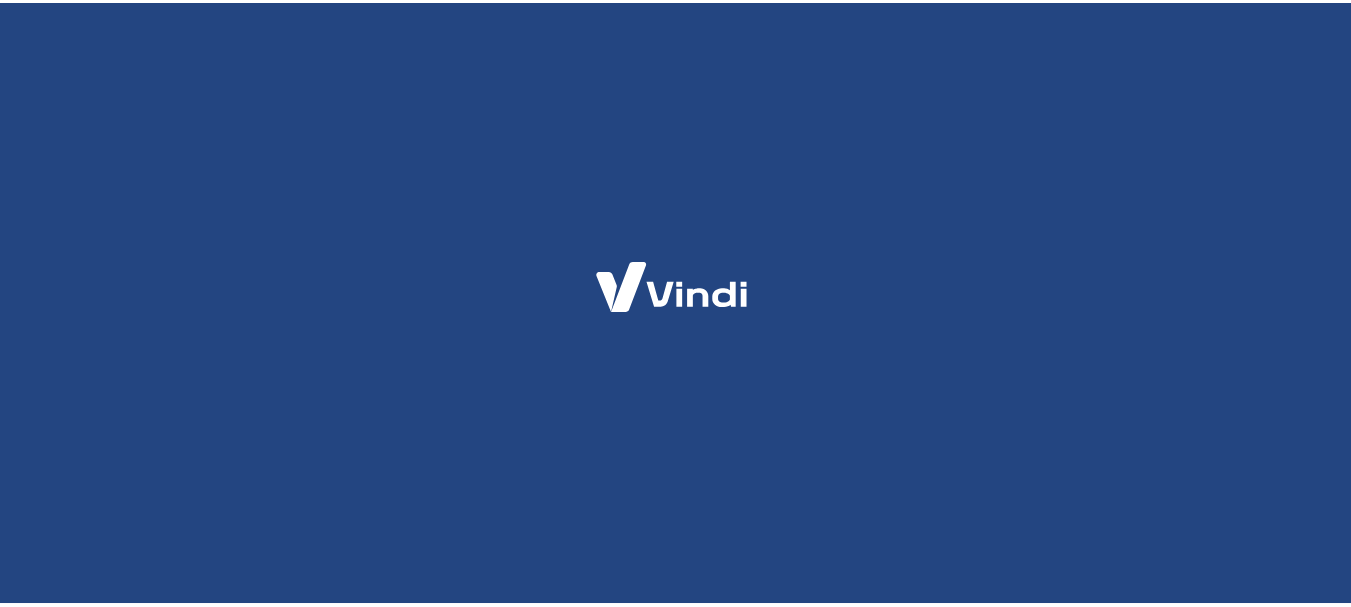 scroll, scrollTop: 0, scrollLeft: 0, axis: both 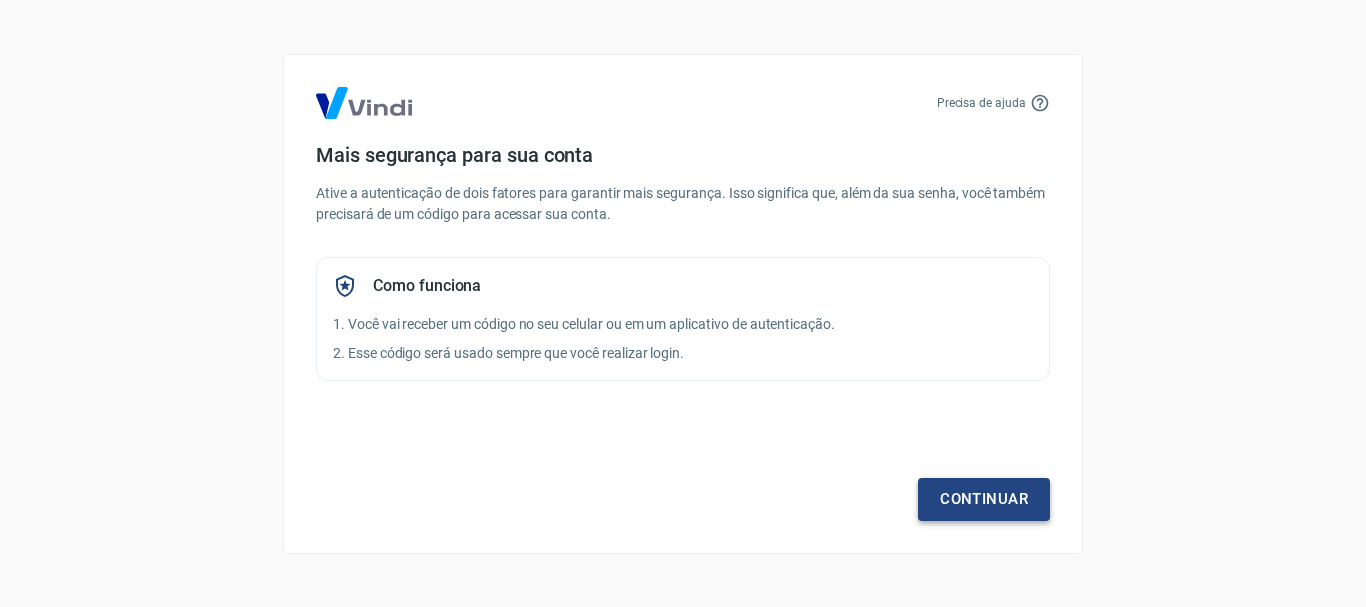 click on "Continuar" at bounding box center [984, 499] 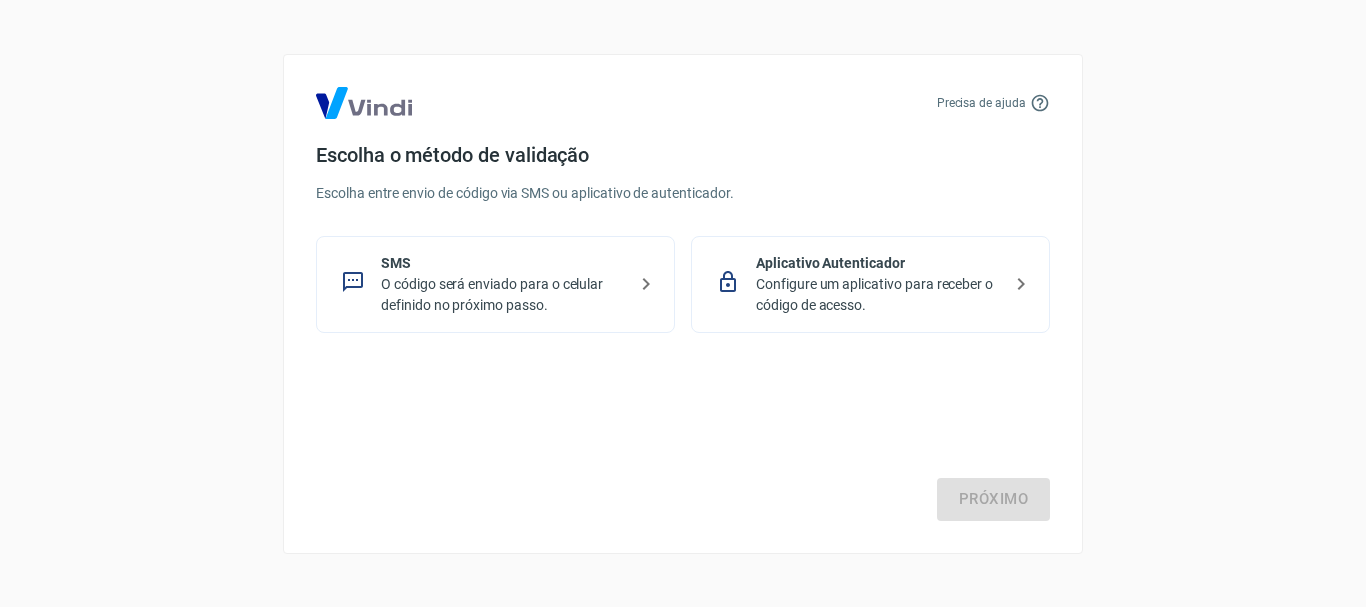 click on "O código será enviado para o celular definido no próximo passo." at bounding box center (503, 295) 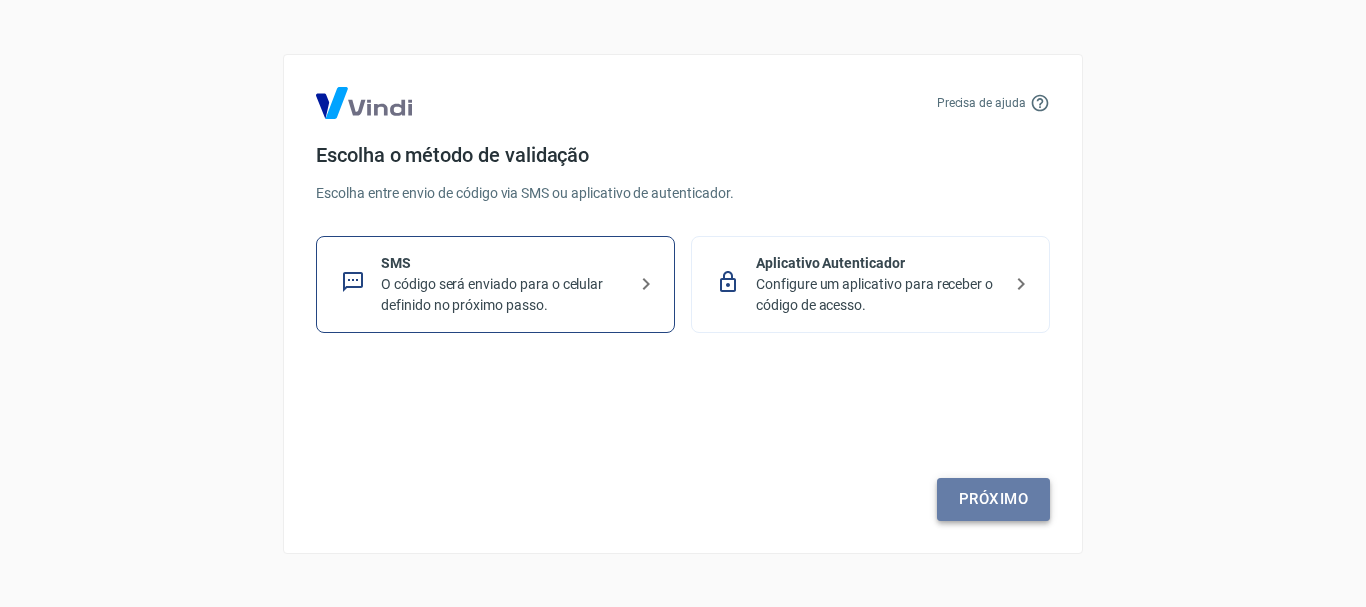 click on "Próximo" at bounding box center (993, 499) 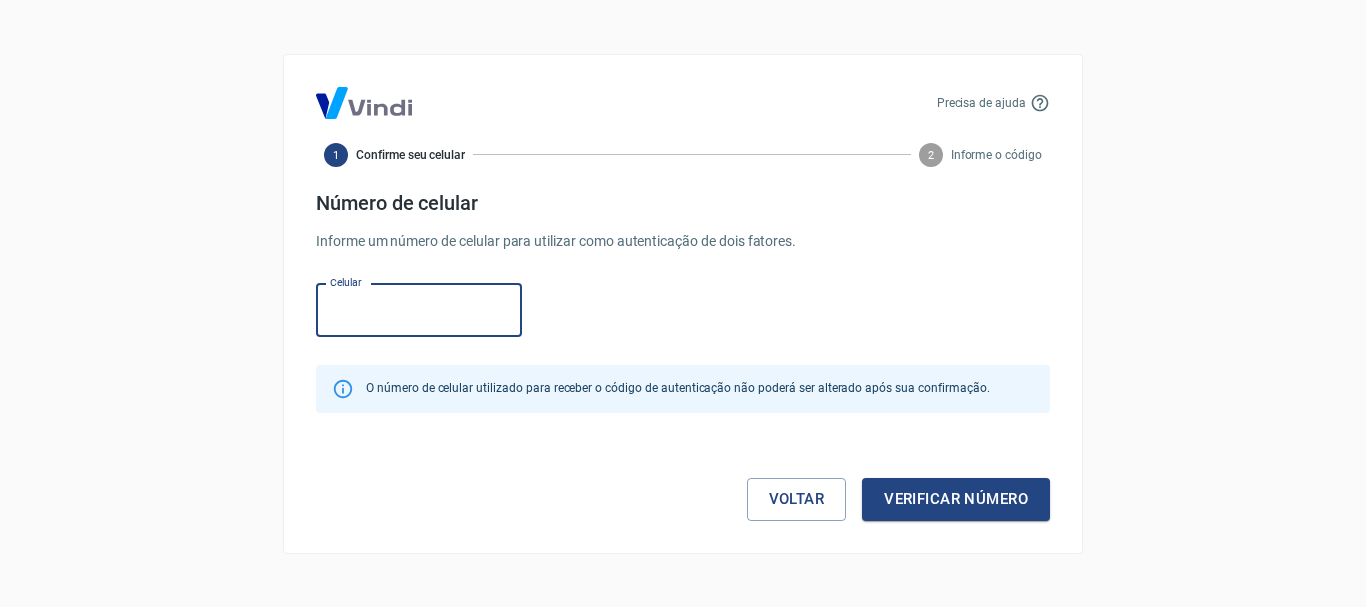 click on "Celular" at bounding box center (419, 310) 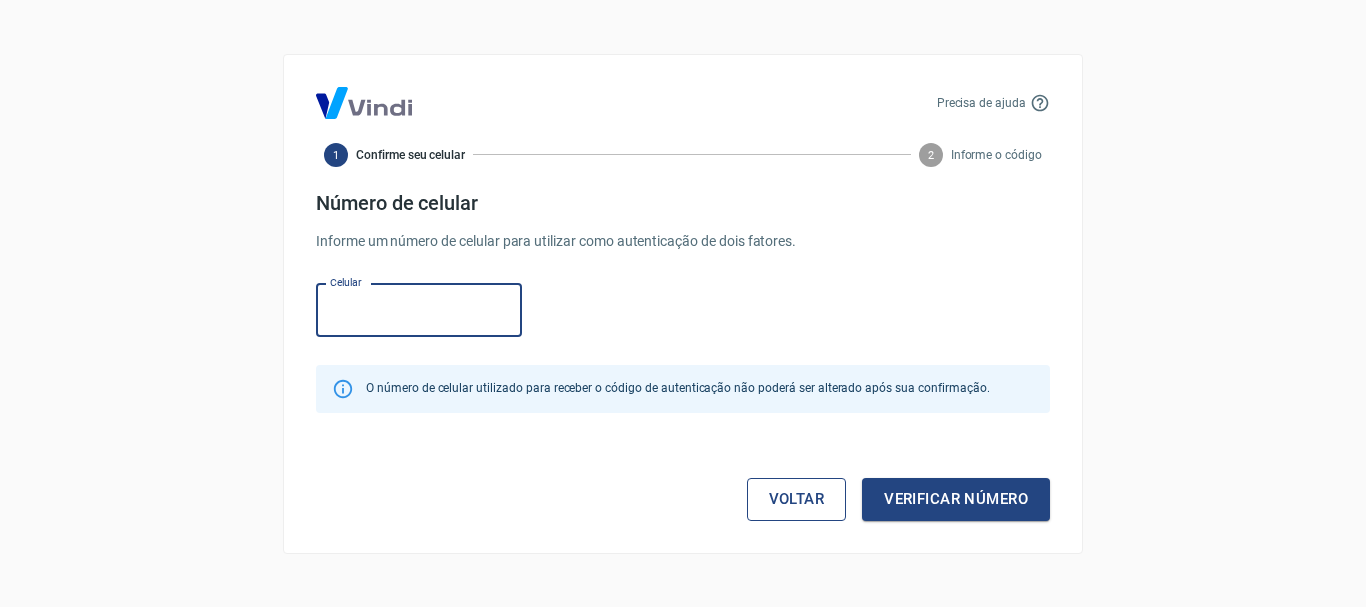 click on "Voltar" at bounding box center [797, 499] 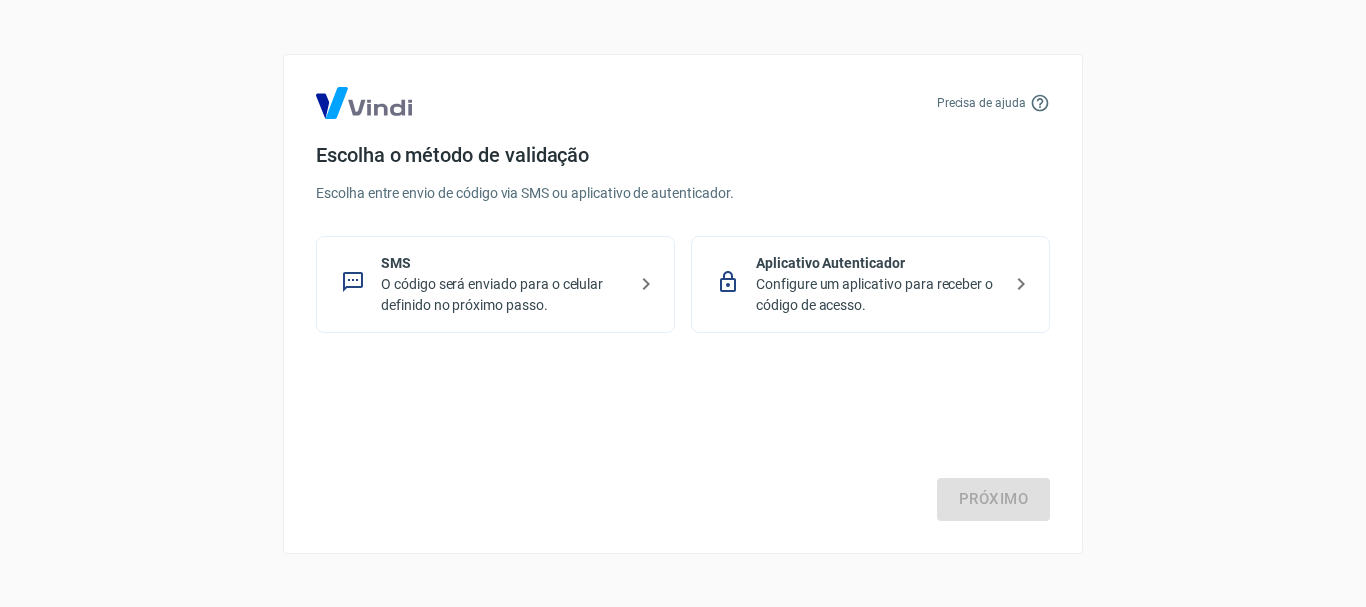 click on "O código será enviado para o celular definido no próximo passo." at bounding box center [503, 295] 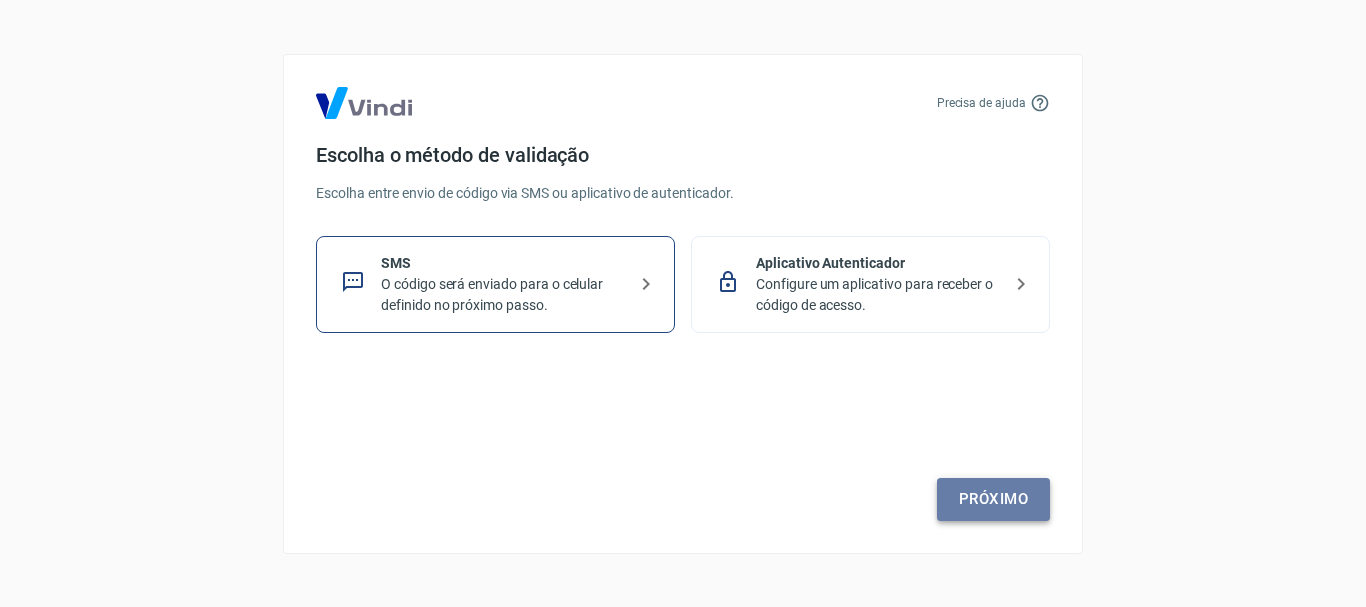 click on "Próximo" at bounding box center (993, 499) 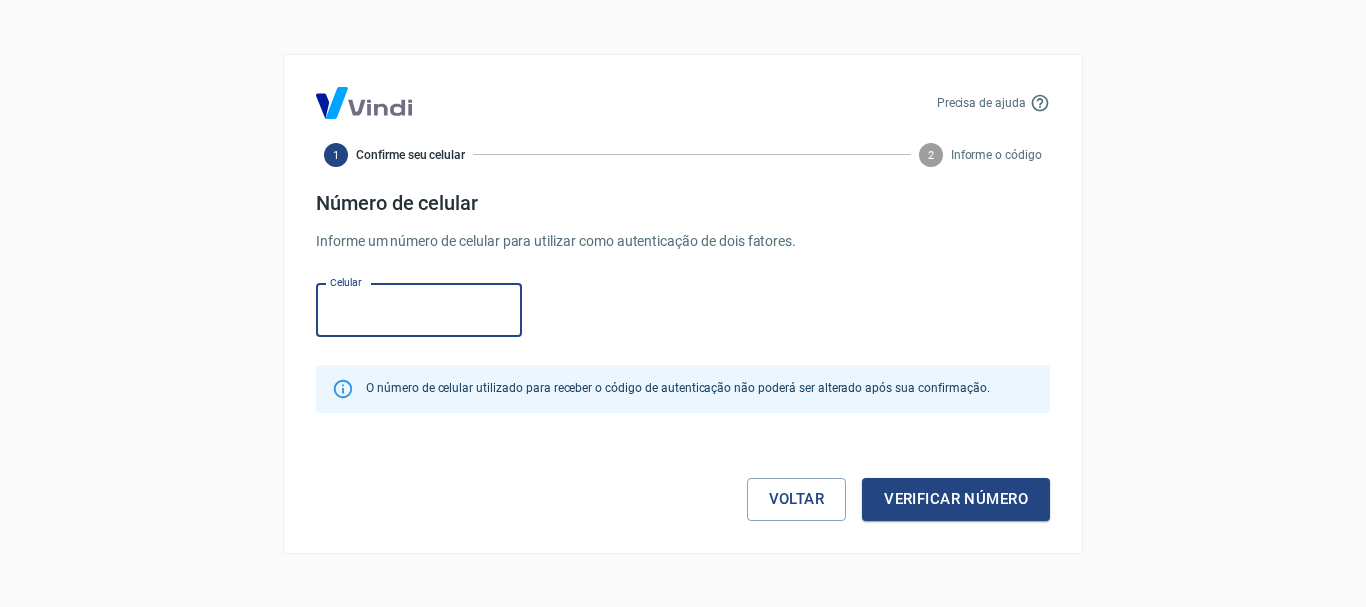 click on "Celular" at bounding box center (419, 310) 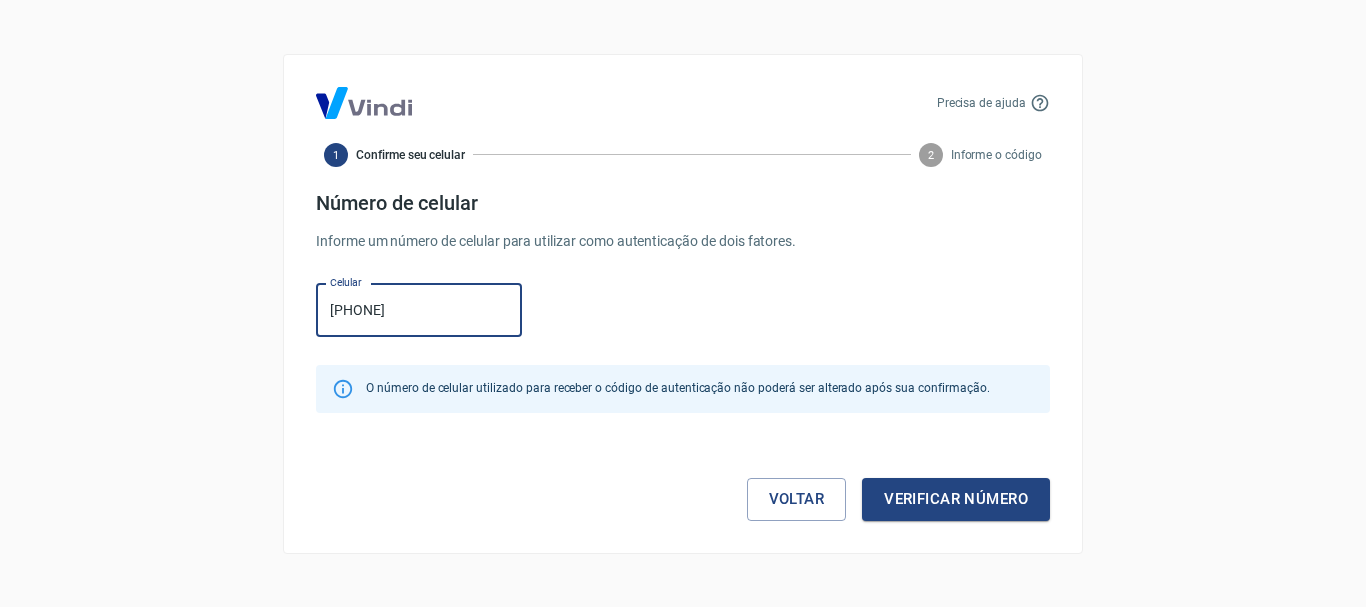 paste on "[PHONE]" 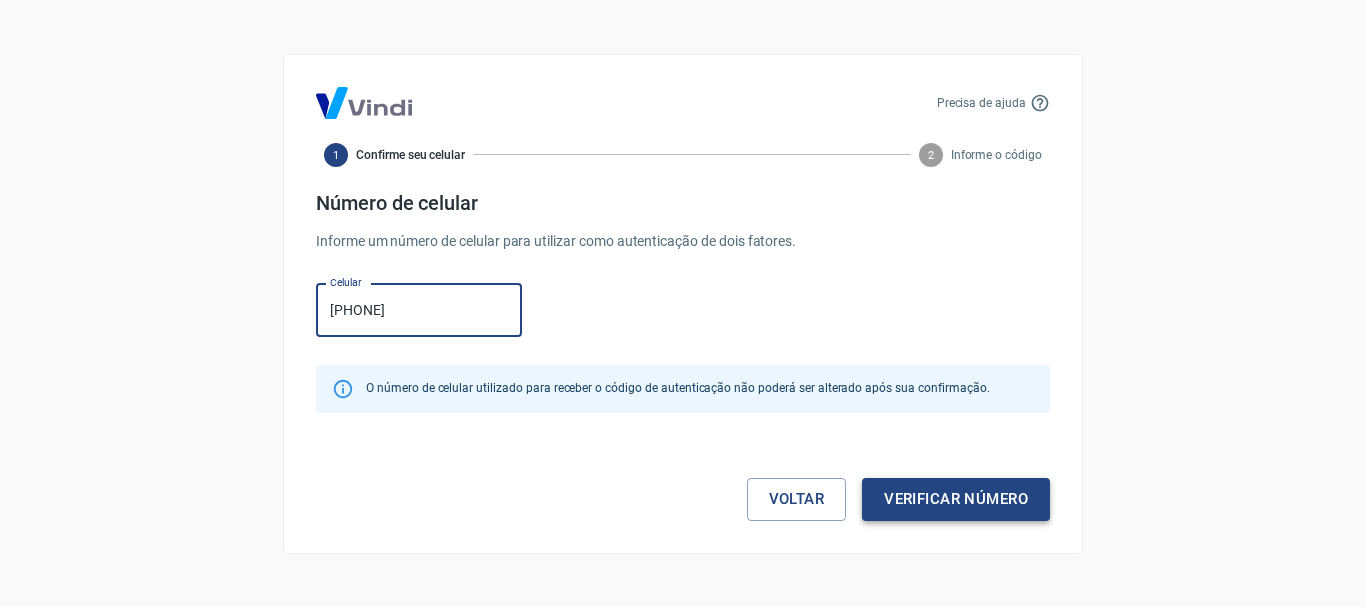 type on "[PHONE]" 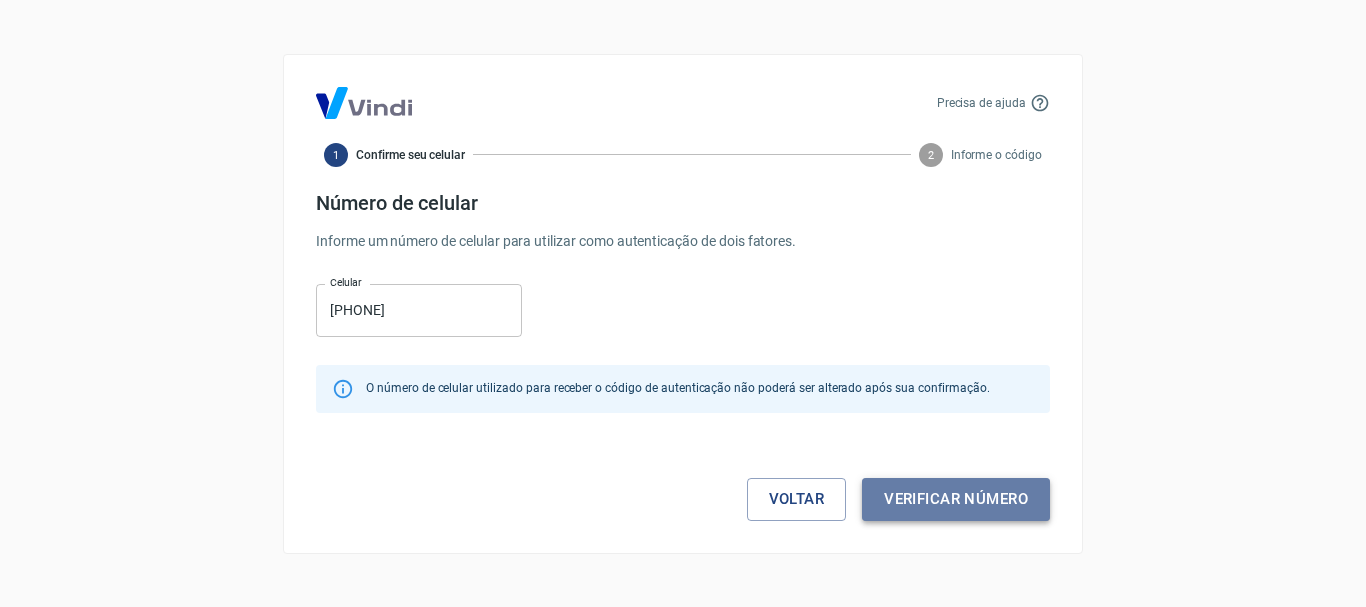 click on "Verificar número" at bounding box center [956, 499] 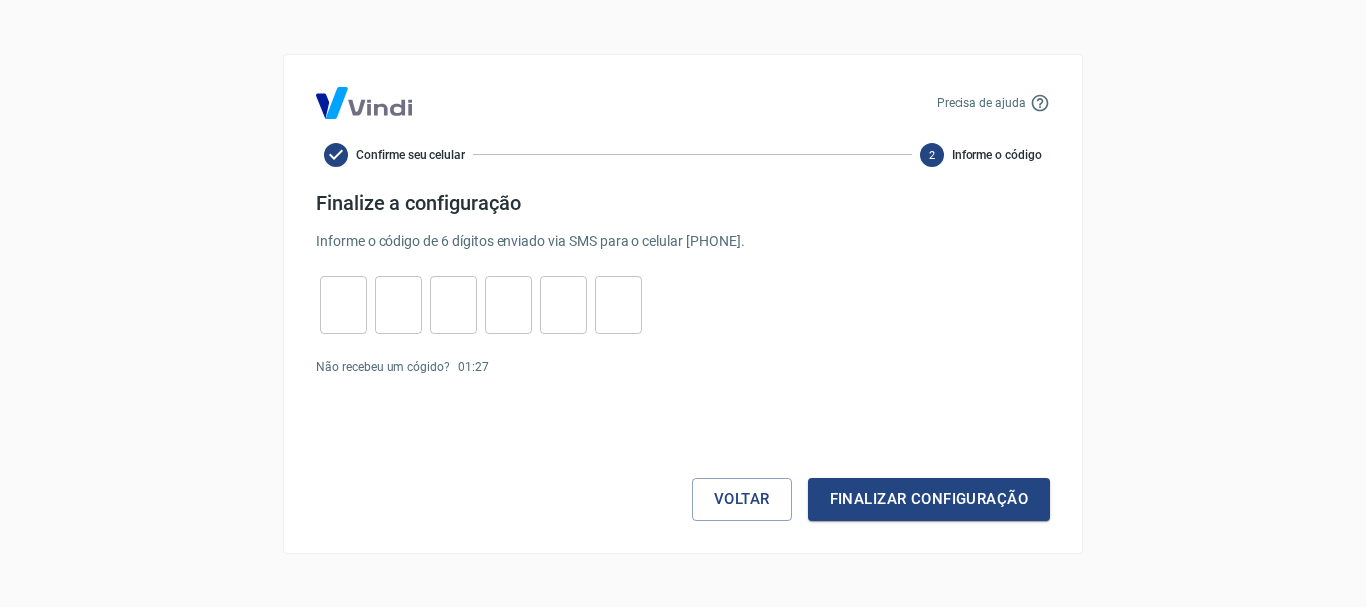 click at bounding box center (343, 304) 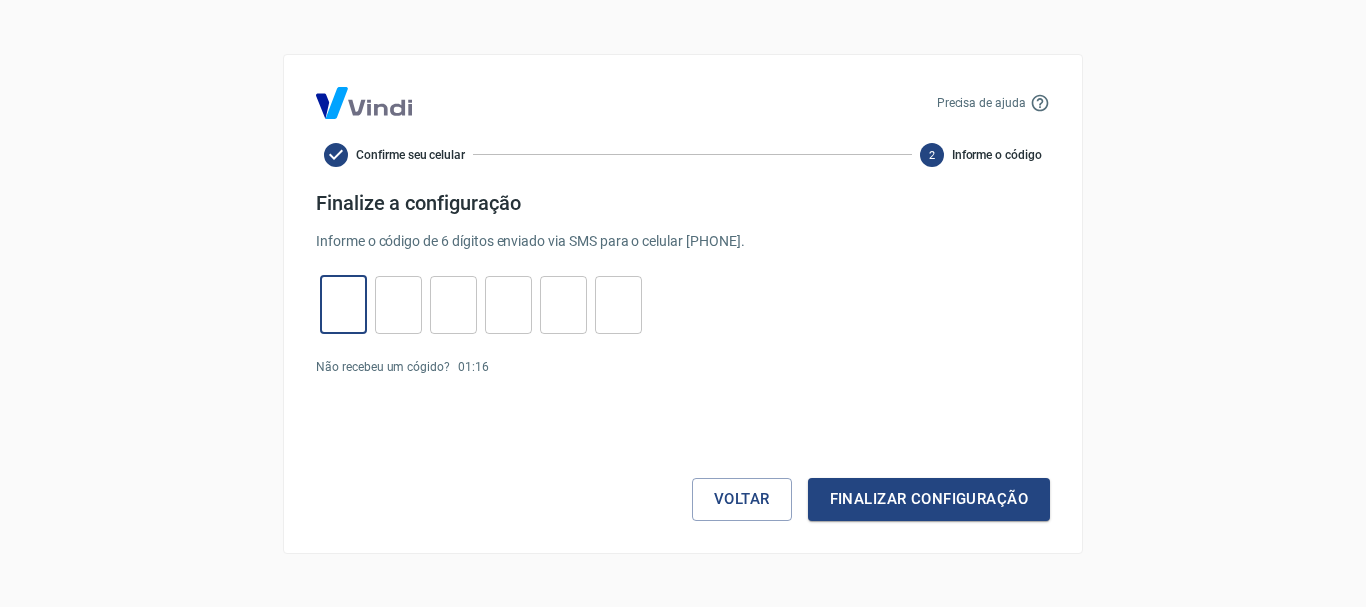 type on "8" 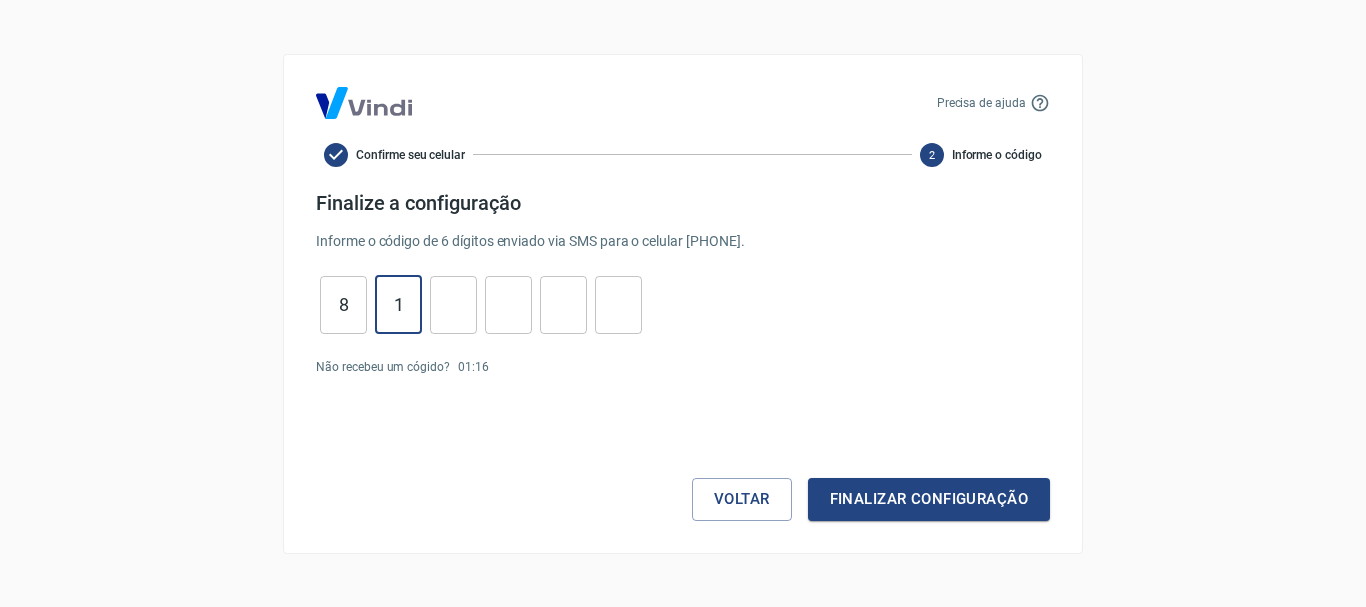 type on "1" 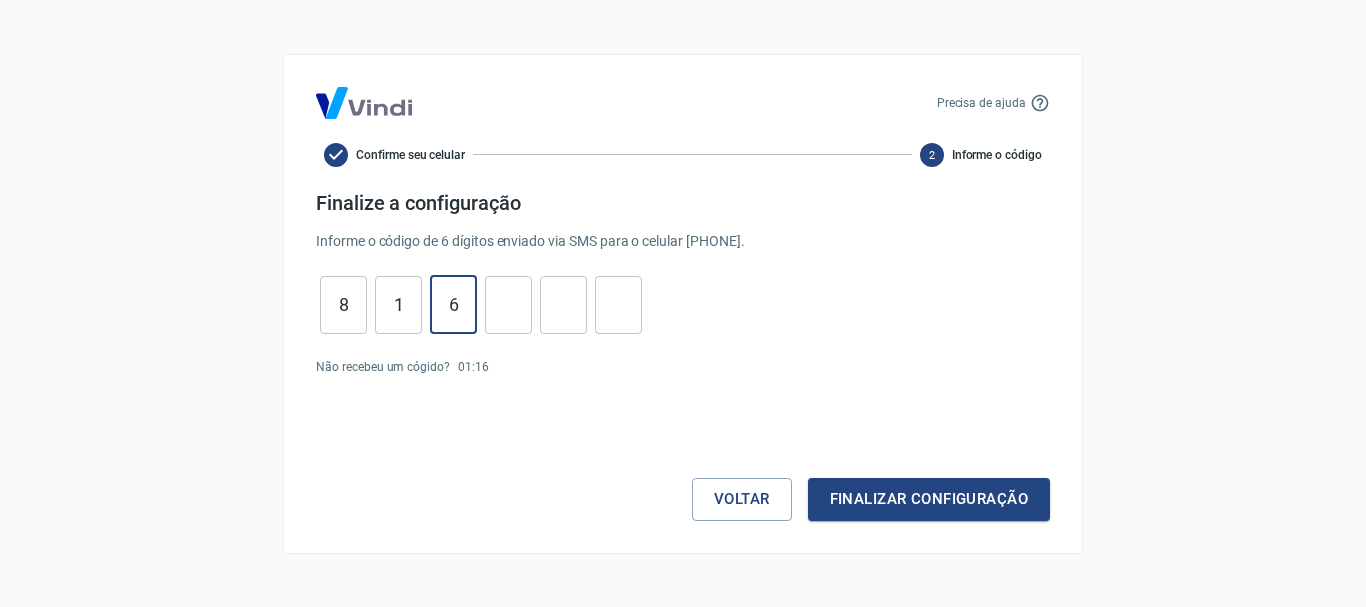 type on "6" 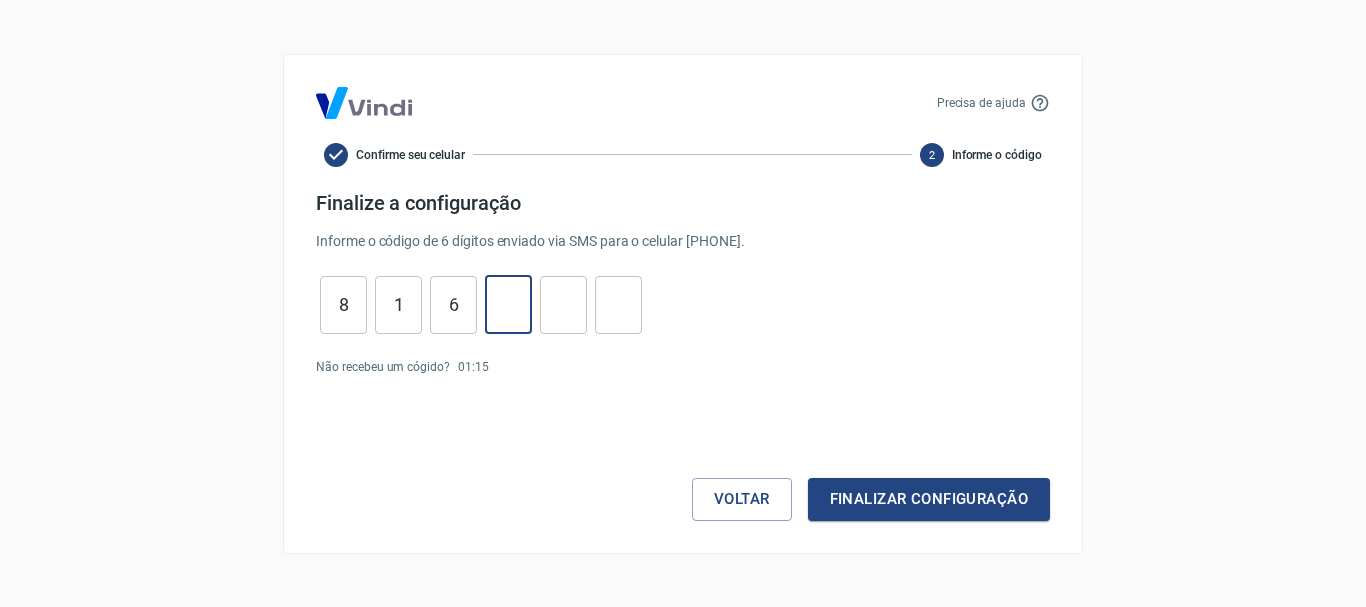 type on "3" 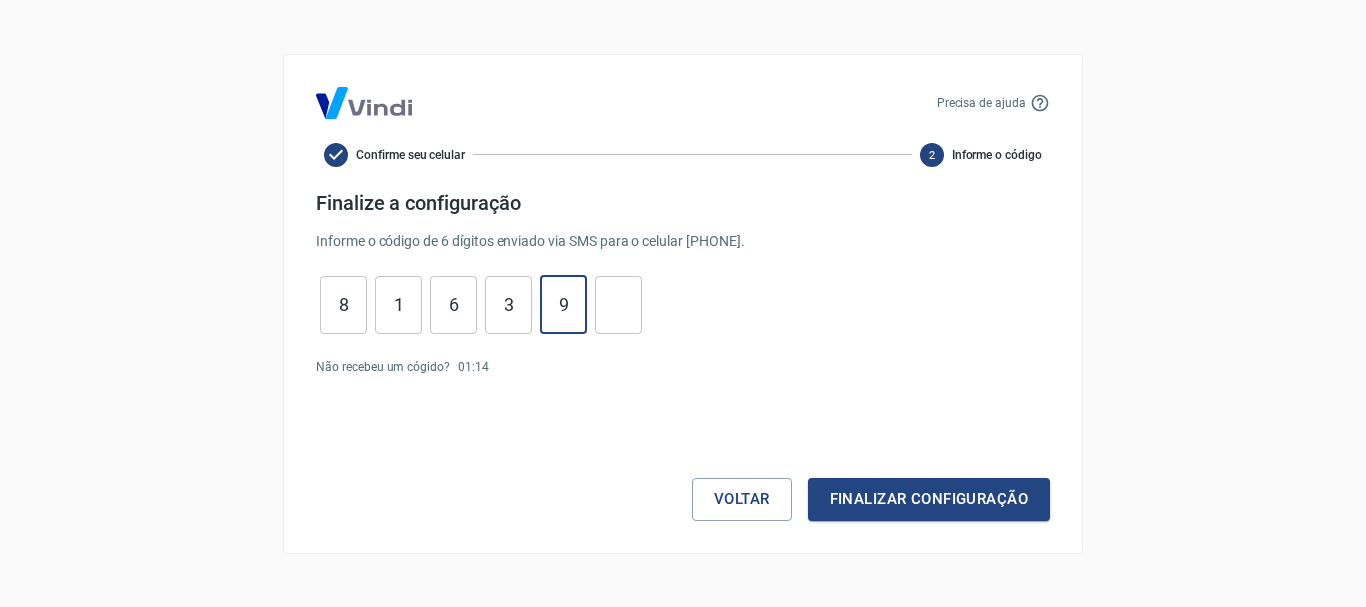 type on "9" 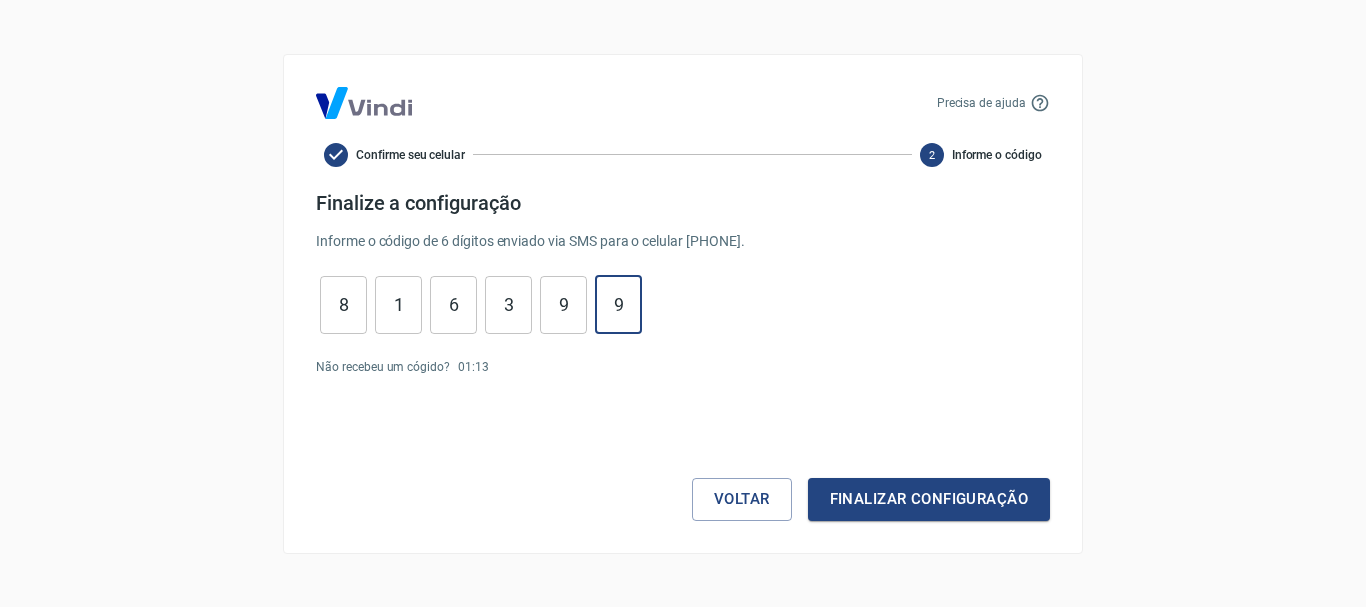 type on "9" 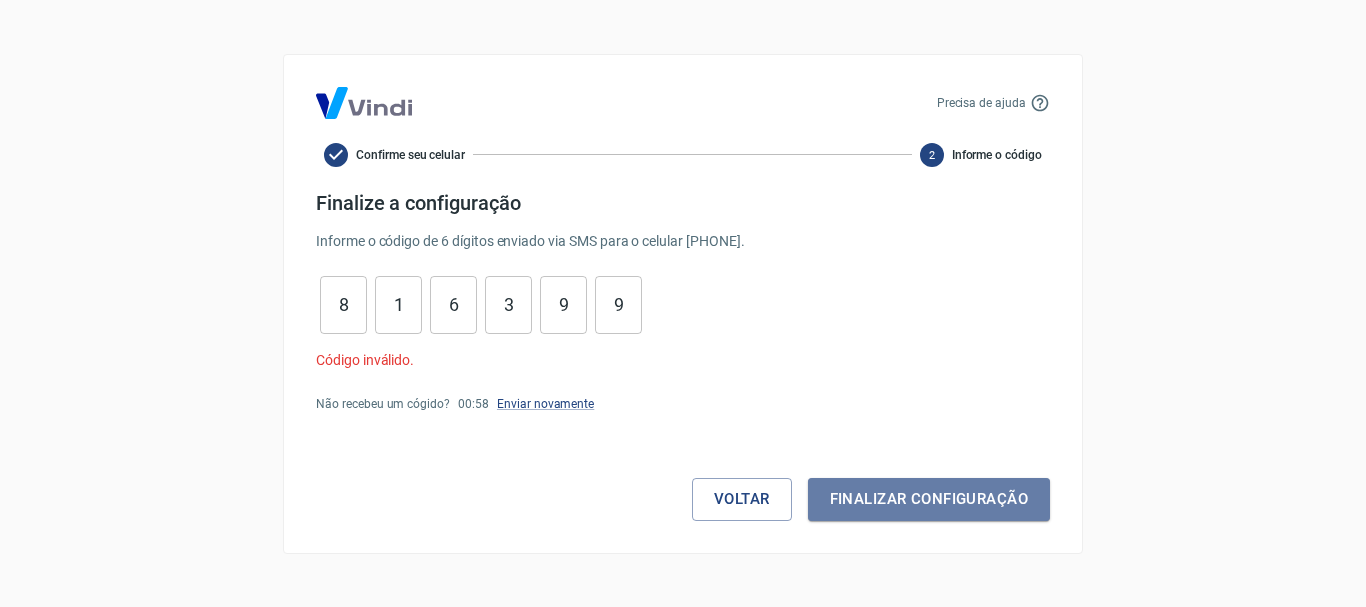 drag, startPoint x: 912, startPoint y: 495, endPoint x: 1033, endPoint y: 502, distance: 121.20231 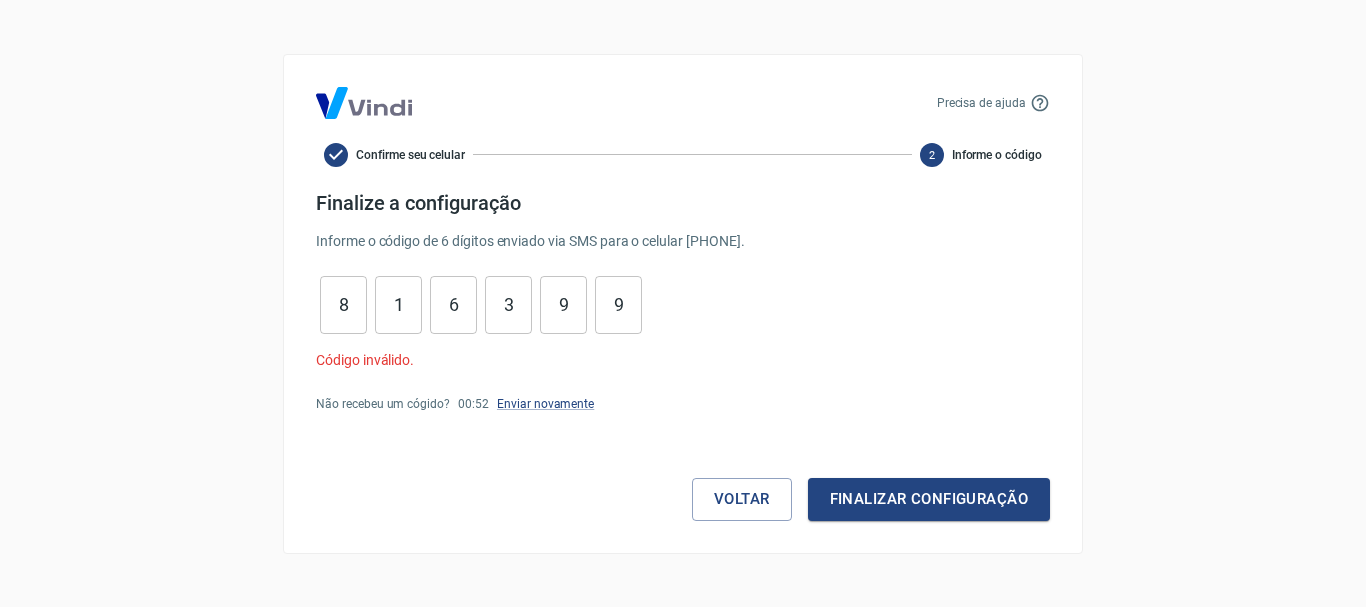 click on "8" at bounding box center (343, 304) 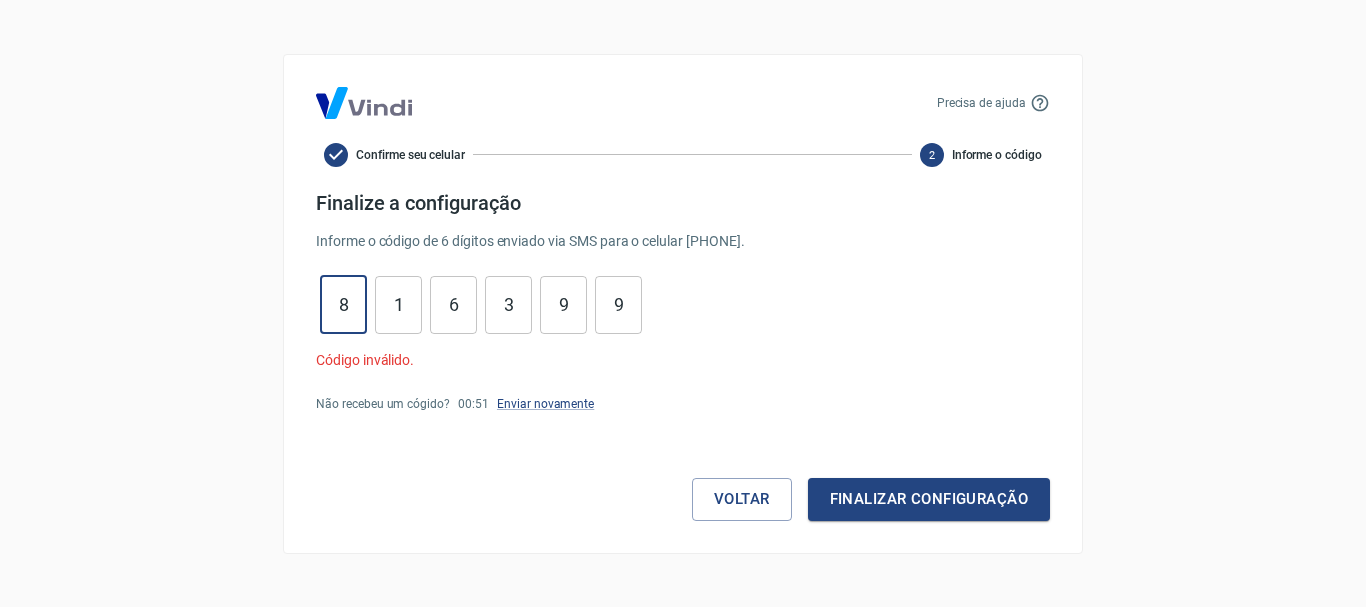 type on "8" 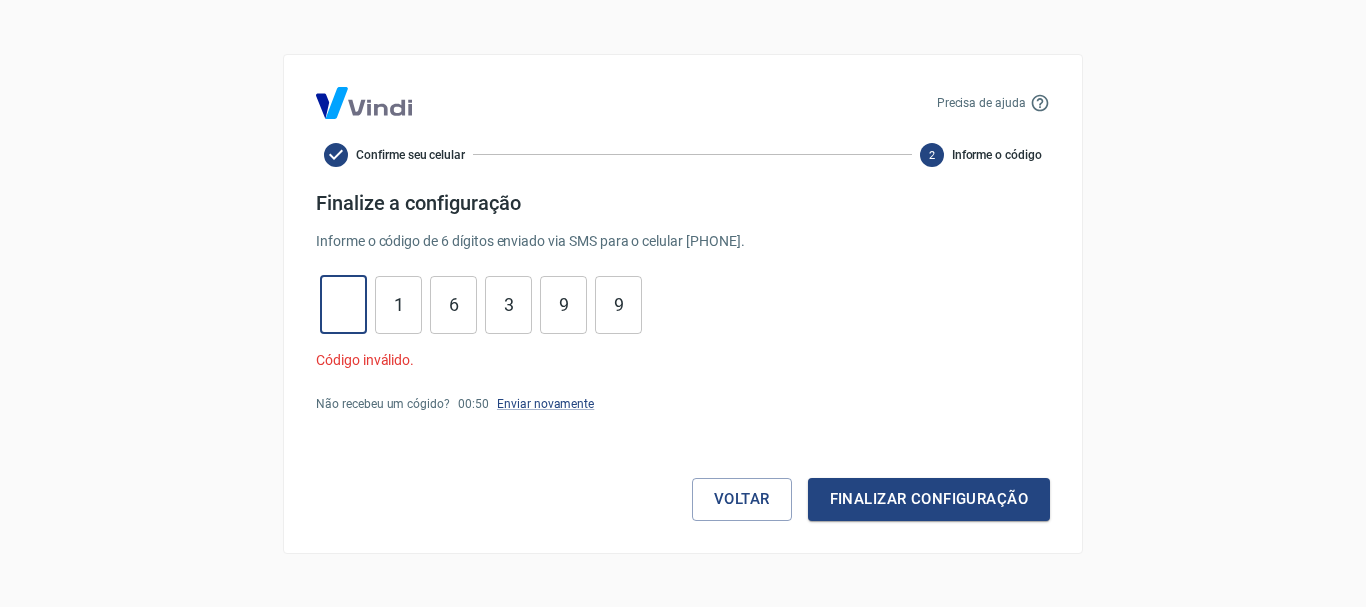 type on "3" 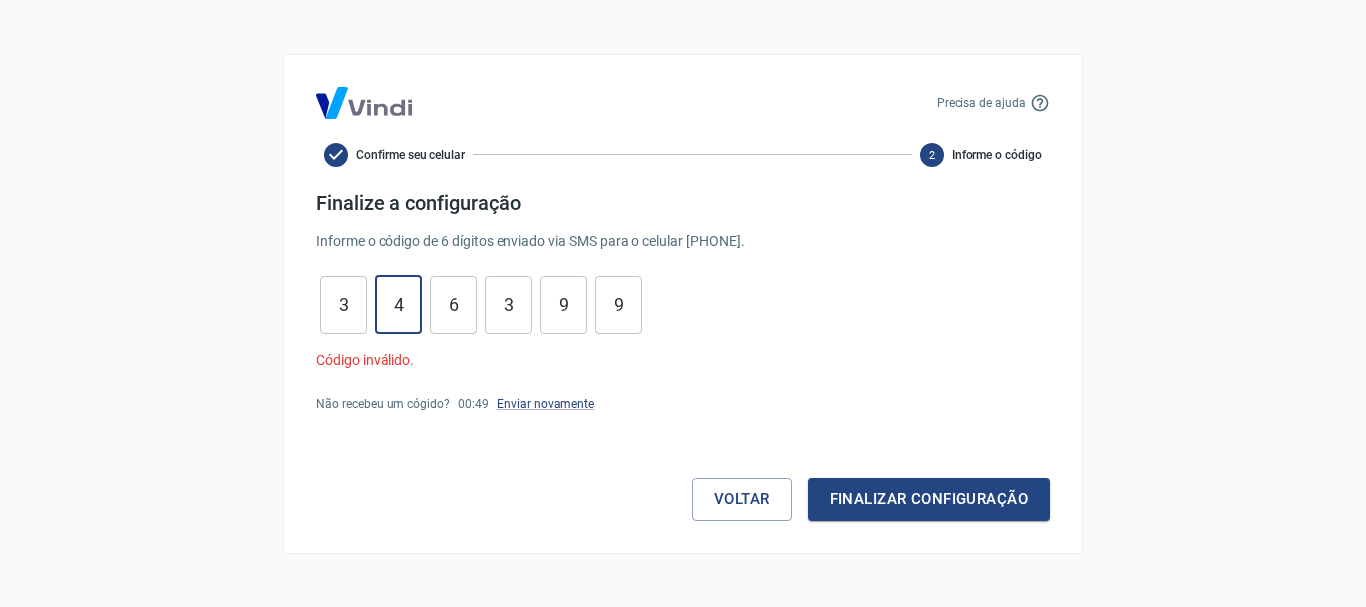 type on "4" 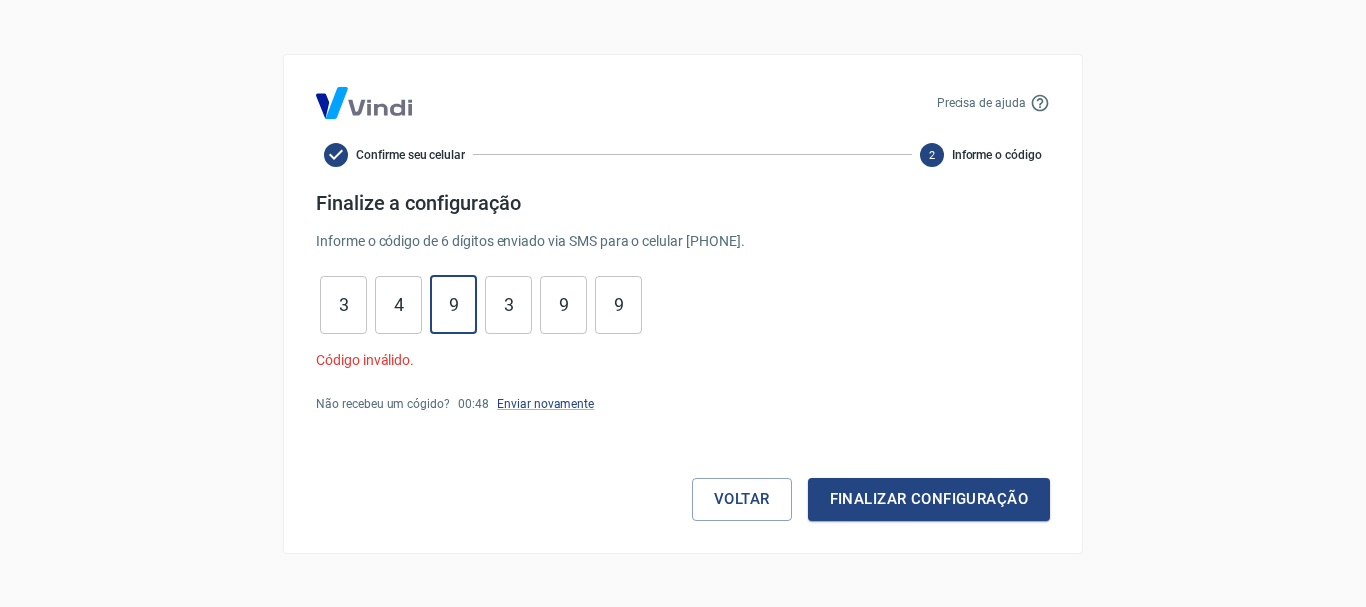 type on "9" 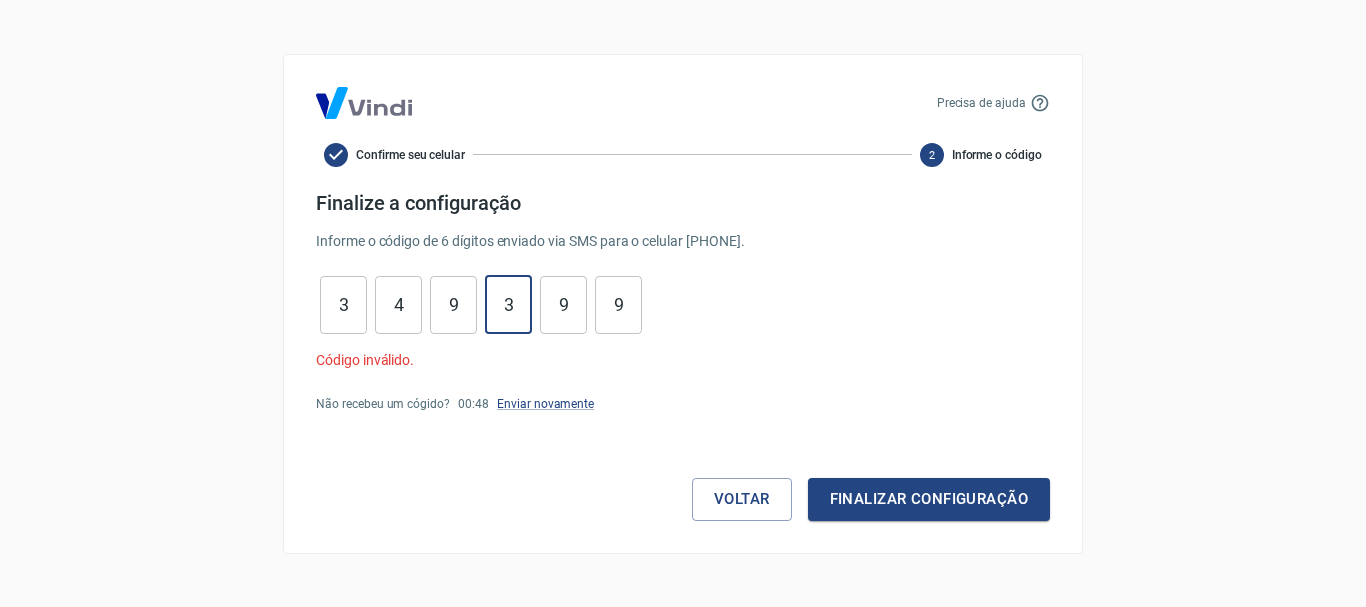 type on "5" 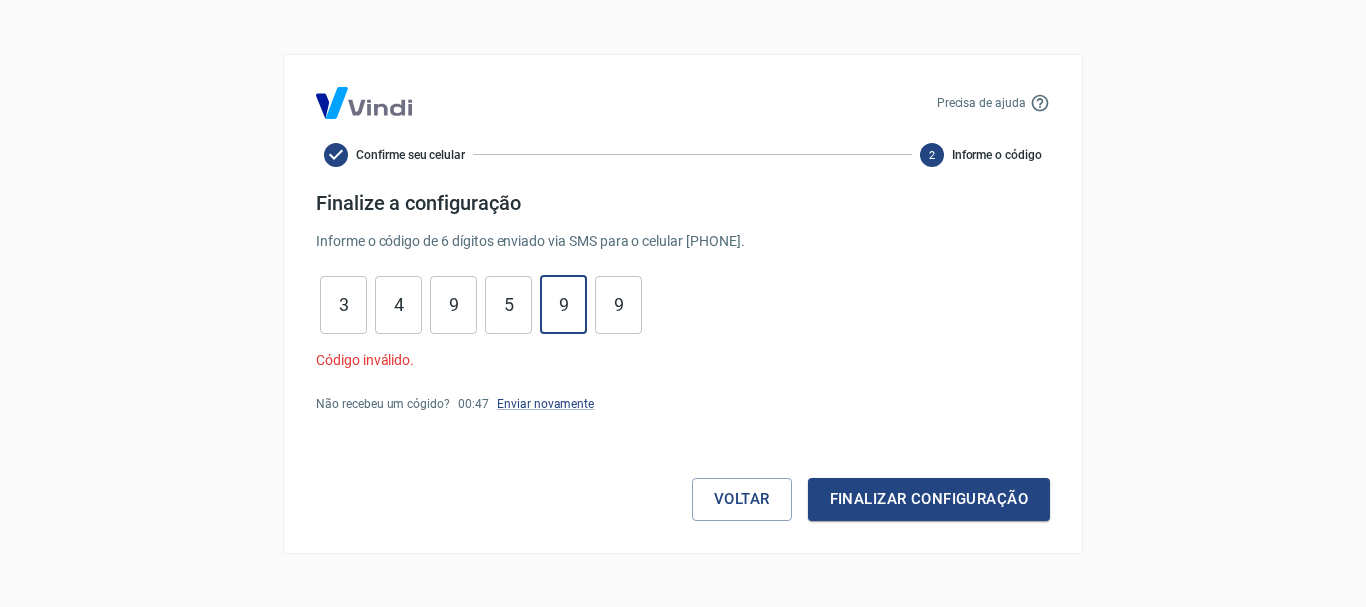 type on "8" 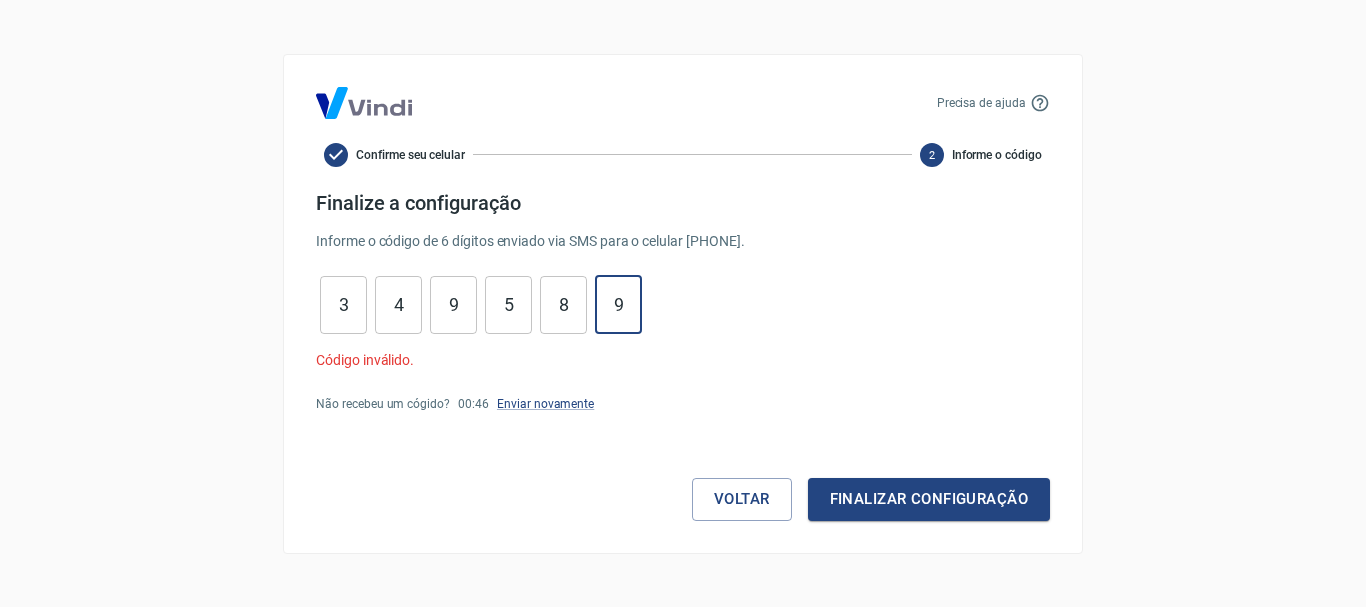drag, startPoint x: 895, startPoint y: 502, endPoint x: 931, endPoint y: 505, distance: 36.124783 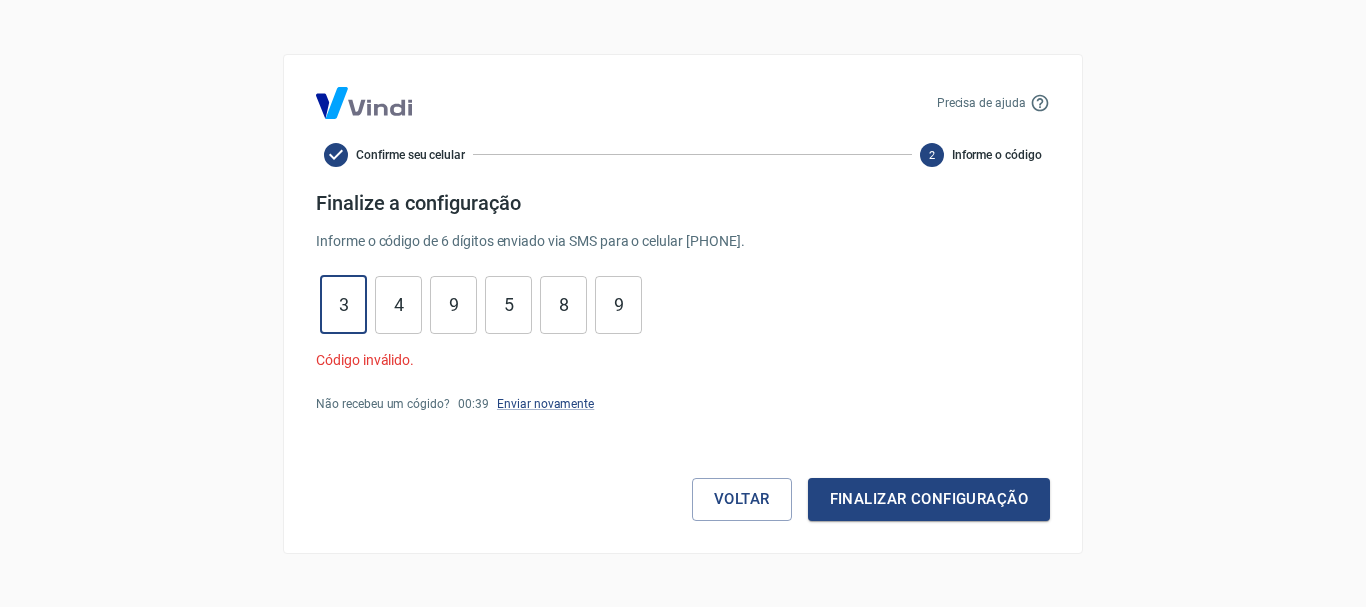 click on "3" at bounding box center (343, 304) 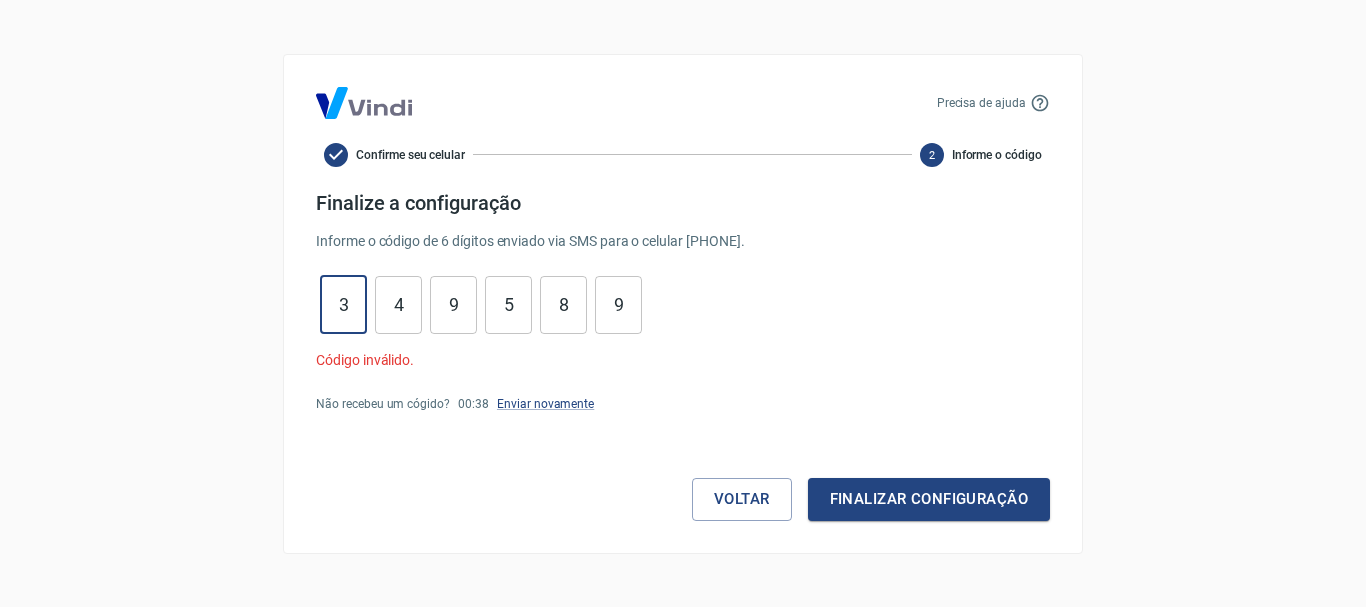 type on "3" 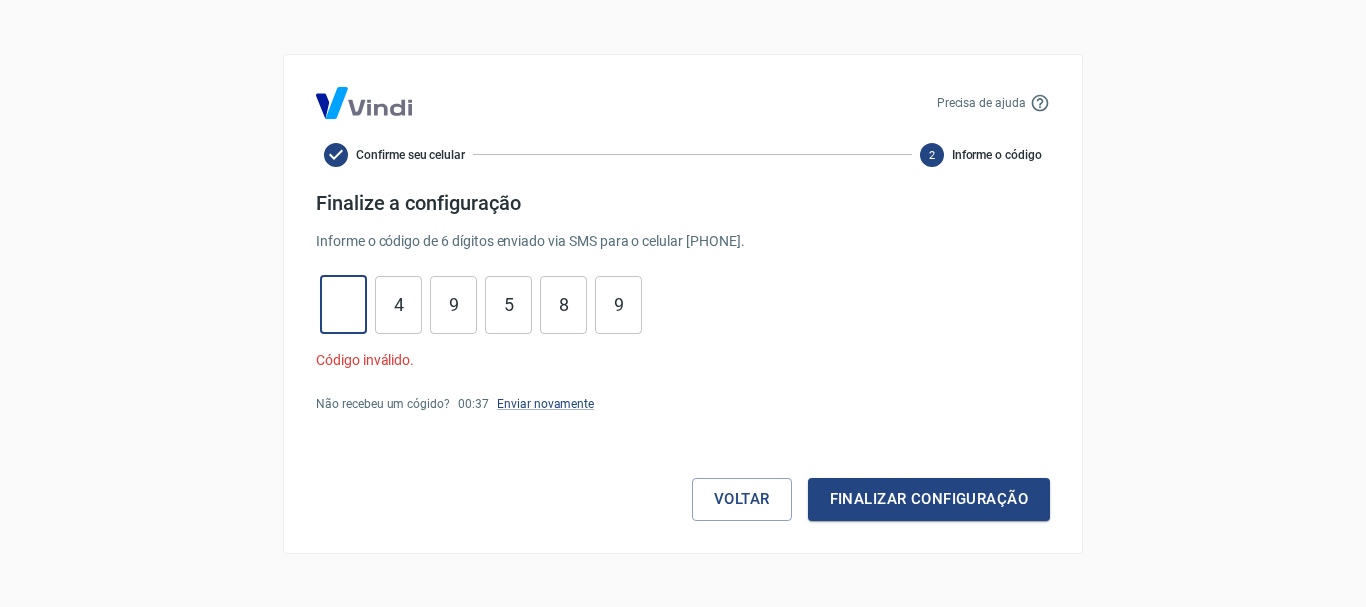 type on "8" 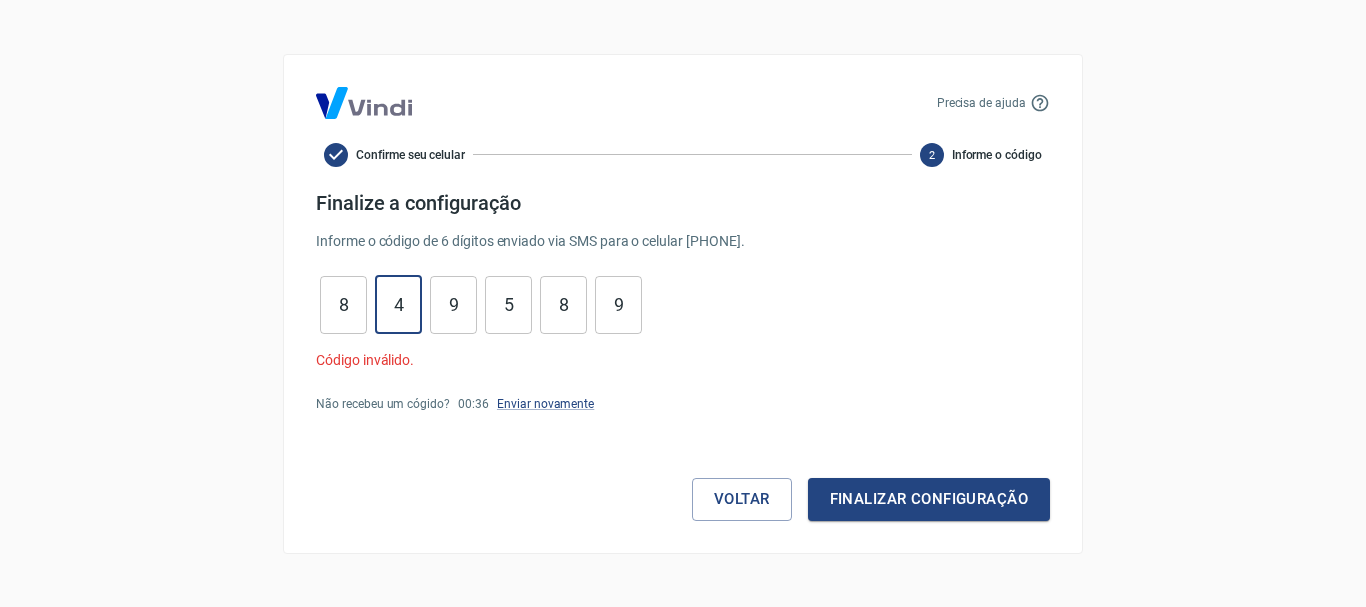 type on "1" 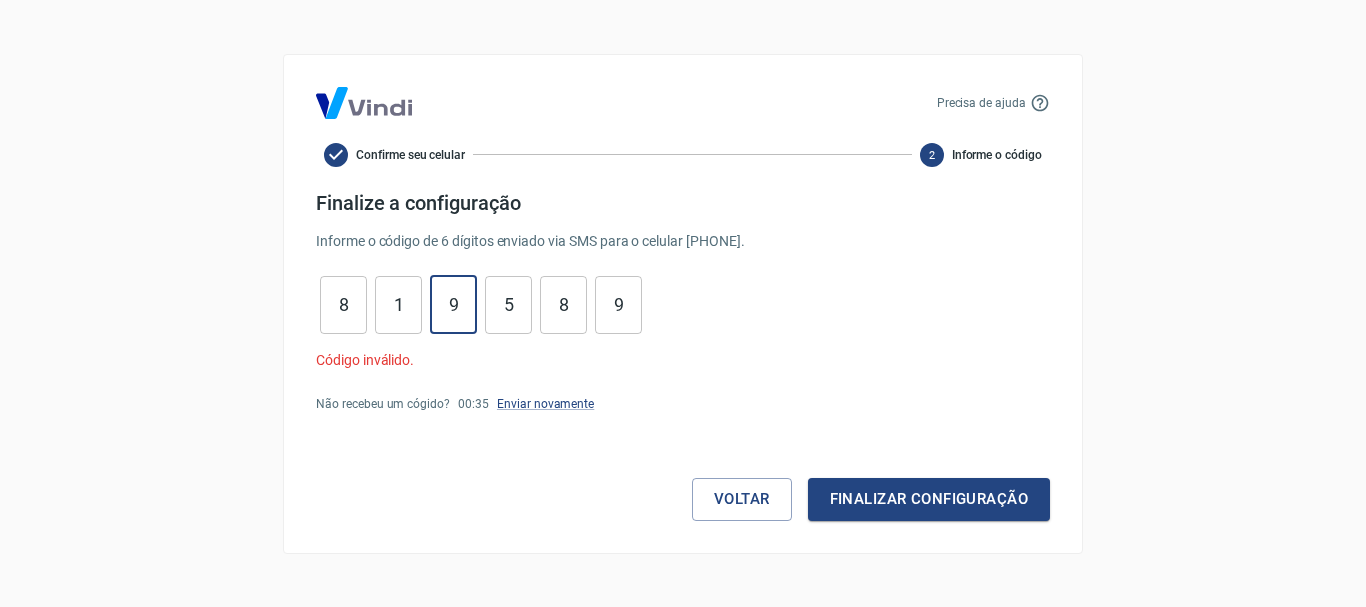 type on "6" 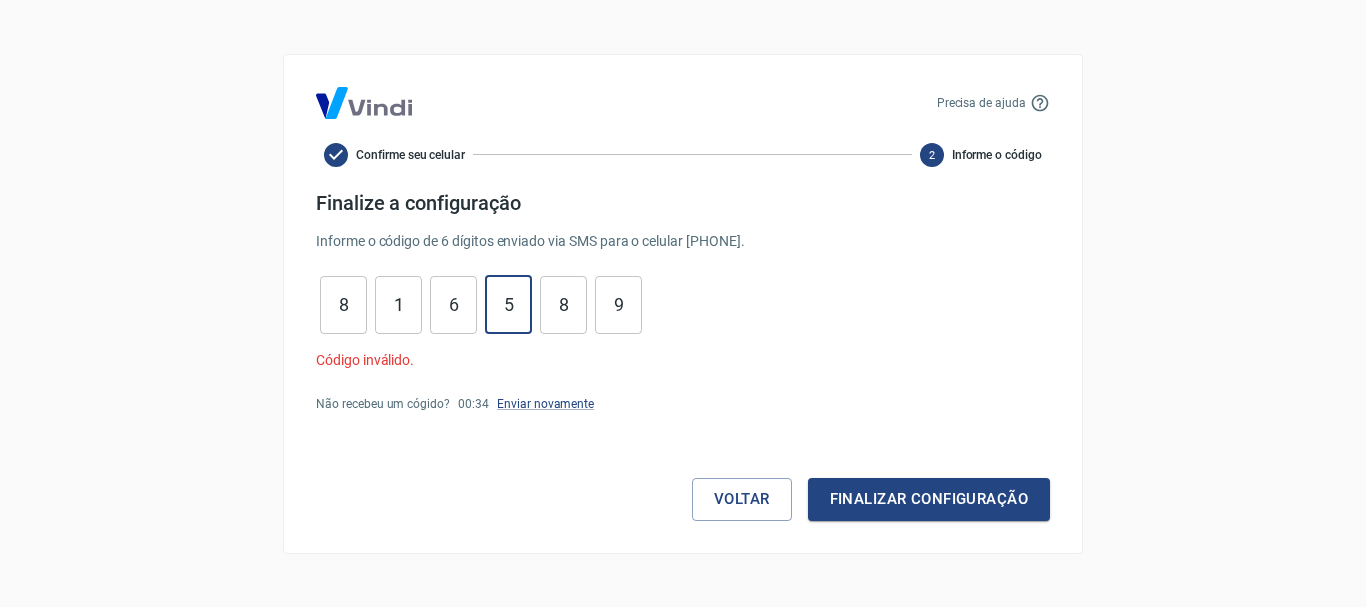 type on "3" 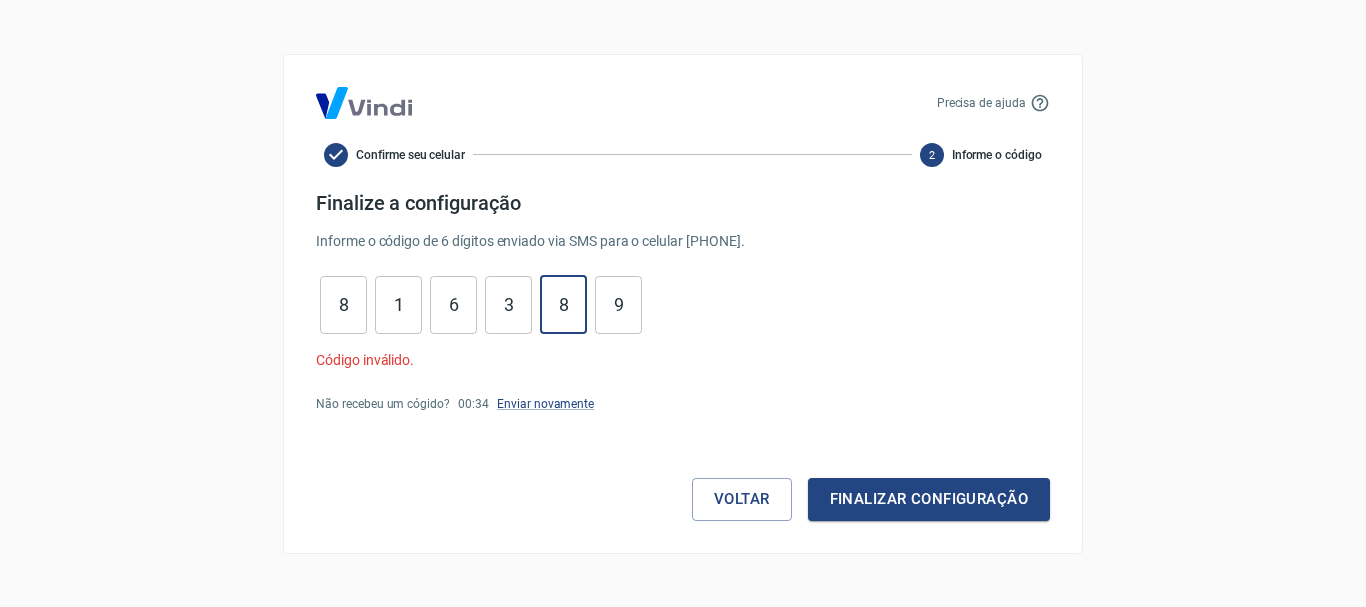 type on "9" 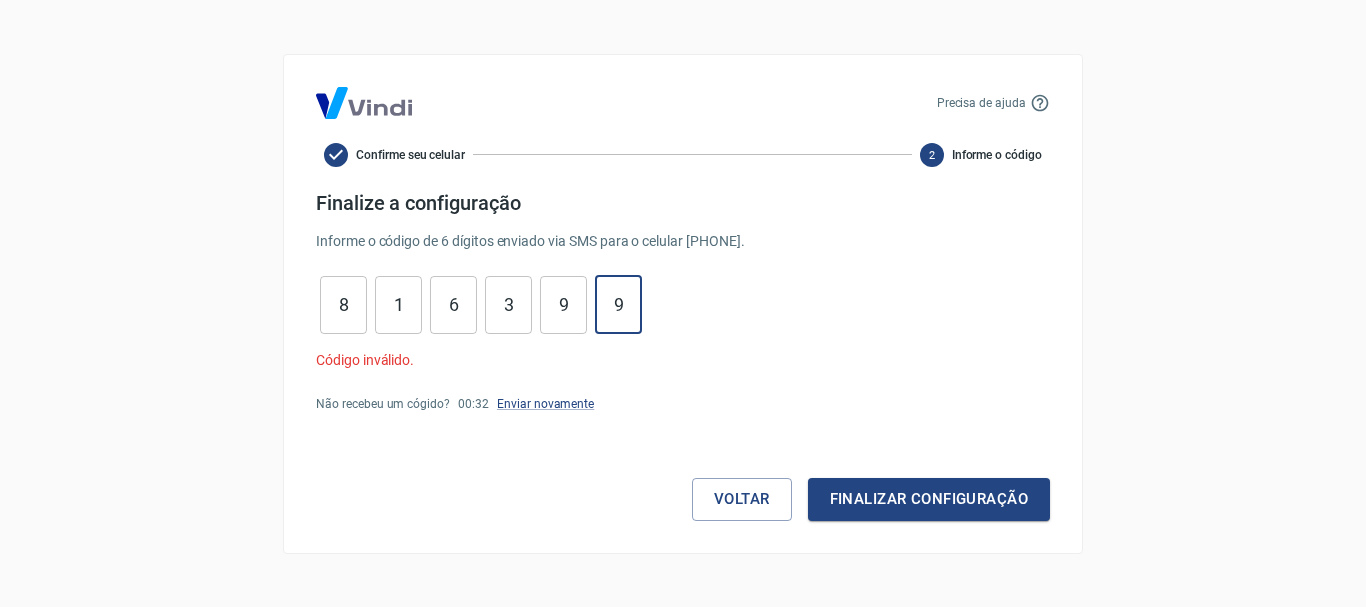 click on "Finalizar configuração" at bounding box center [929, 499] 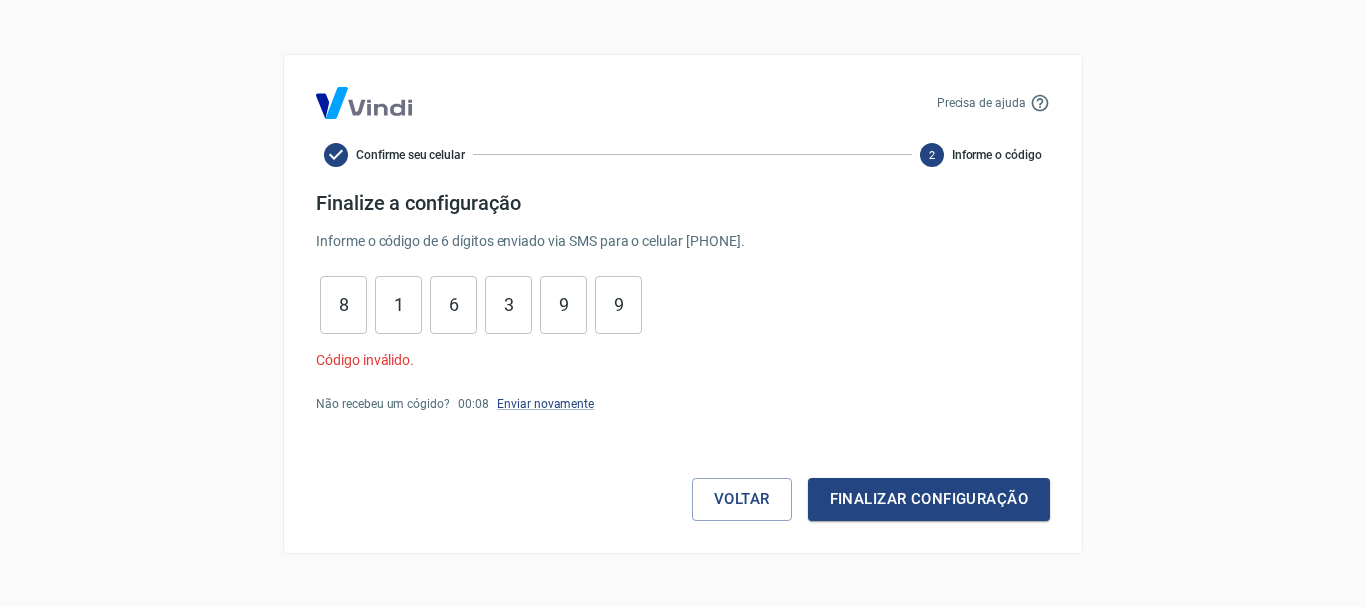 click on "Enviar novamente" at bounding box center (545, 404) 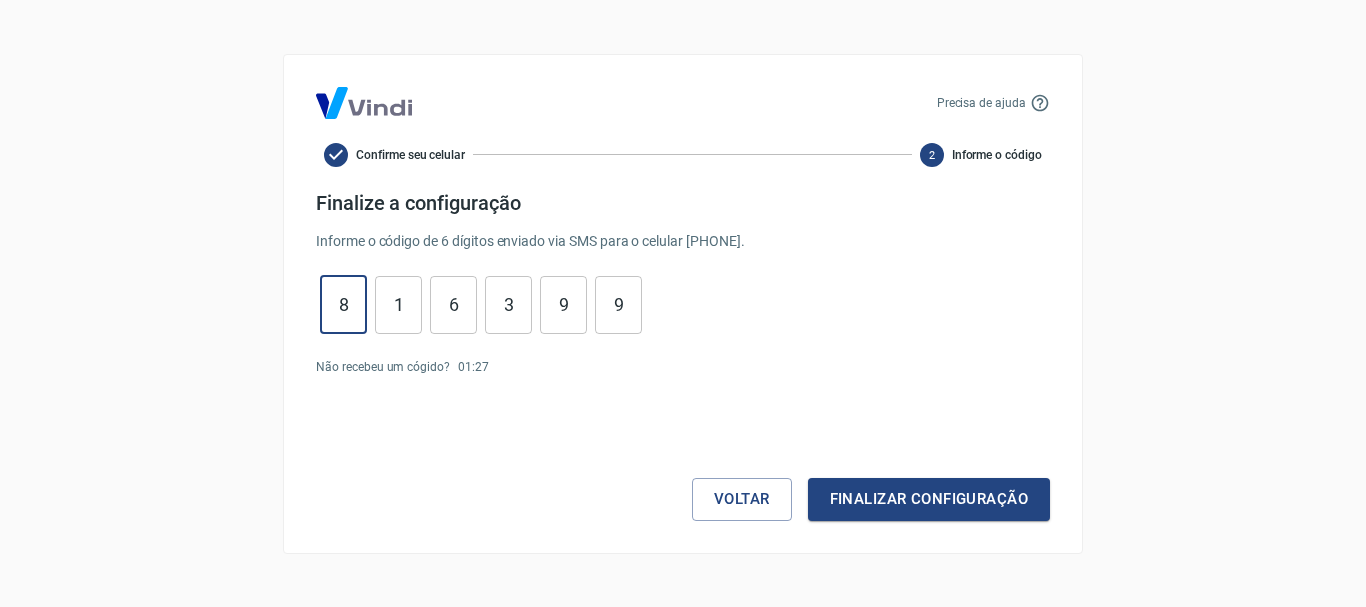 click on "8" at bounding box center (343, 304) 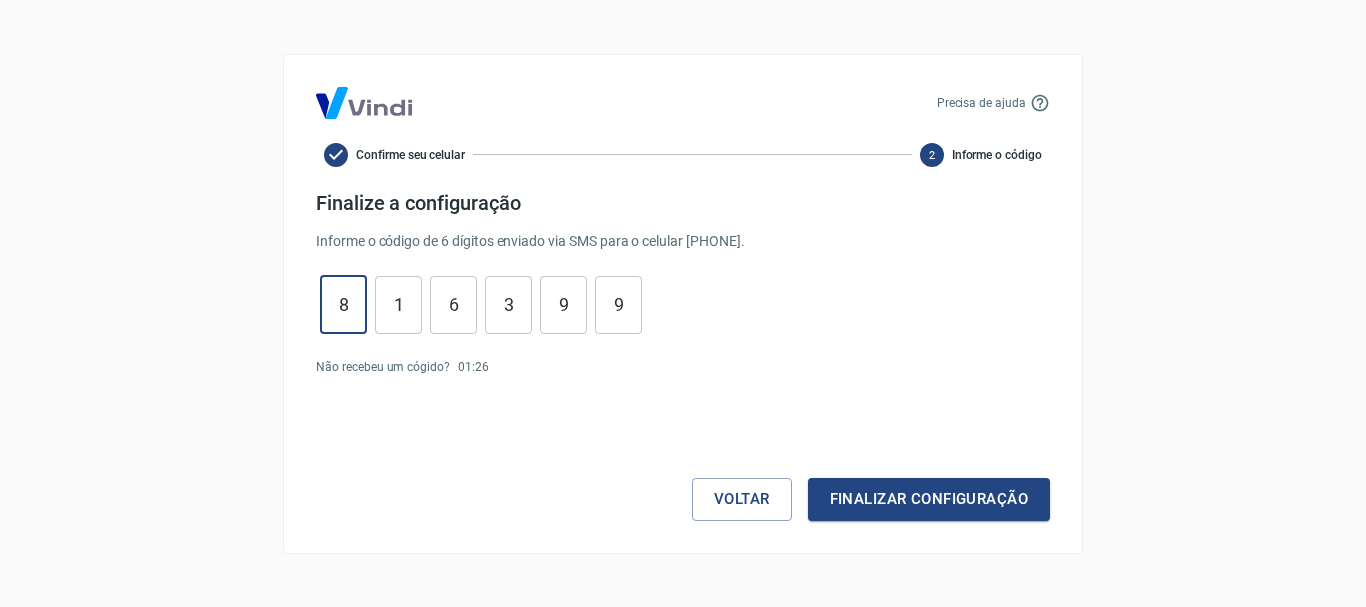 type on "8" 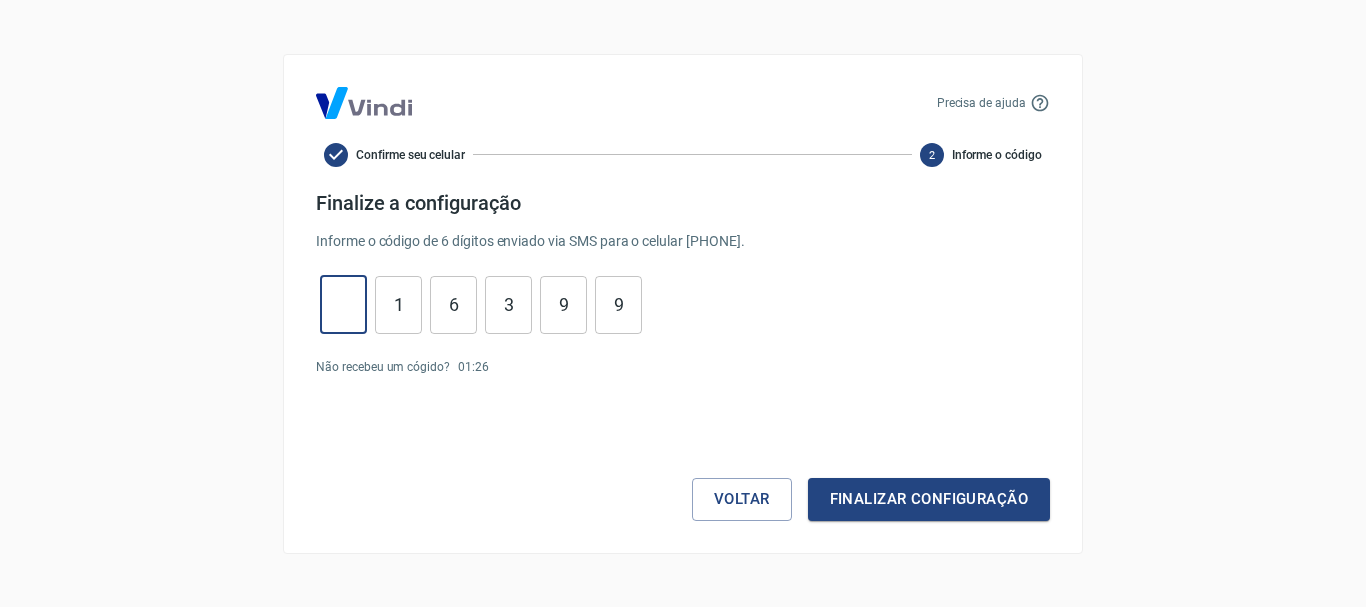 type on "5" 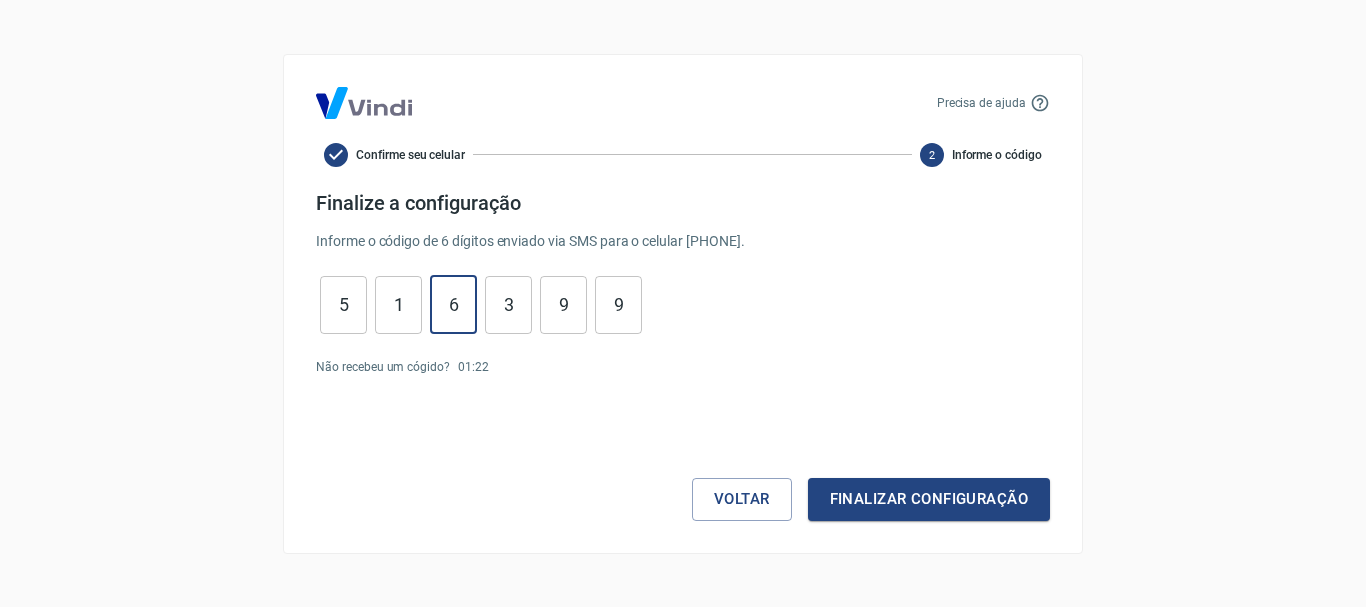 click on "6" at bounding box center (453, 304) 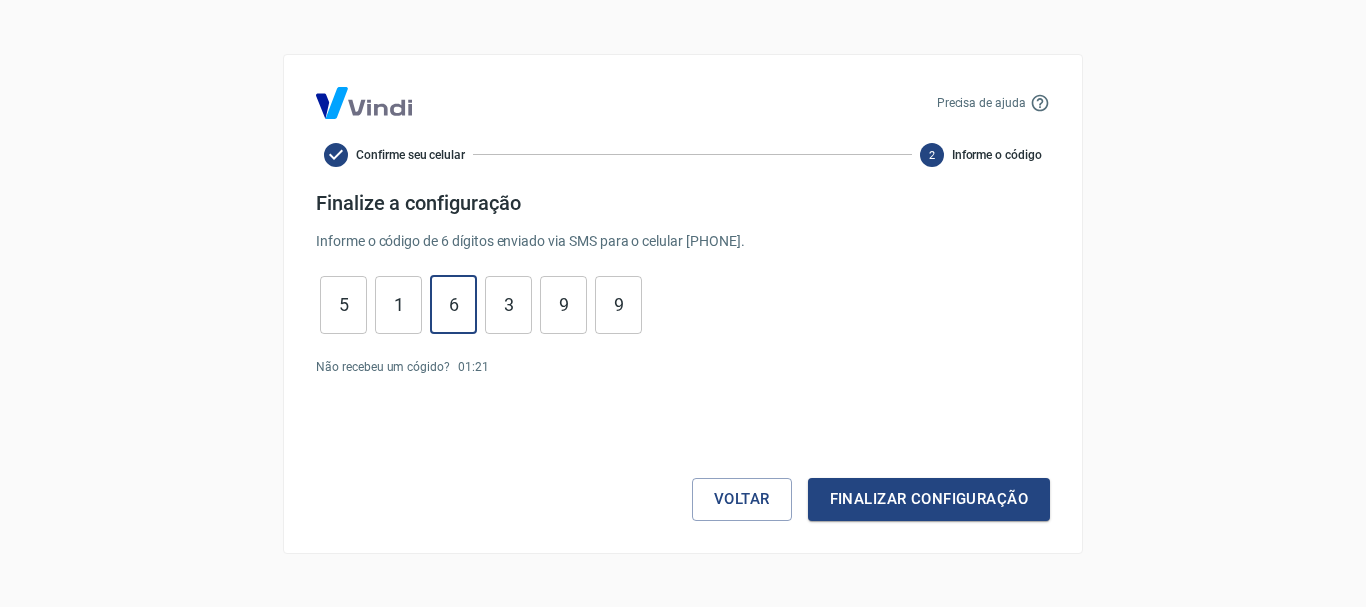 type on "6" 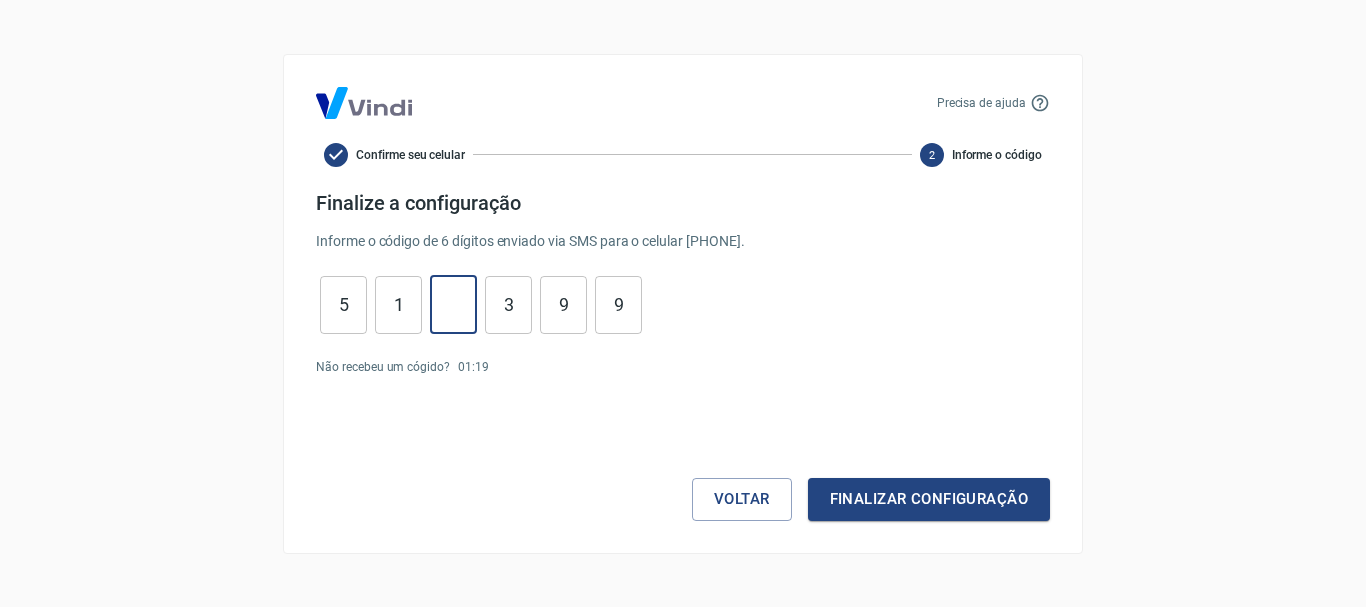 type on "5" 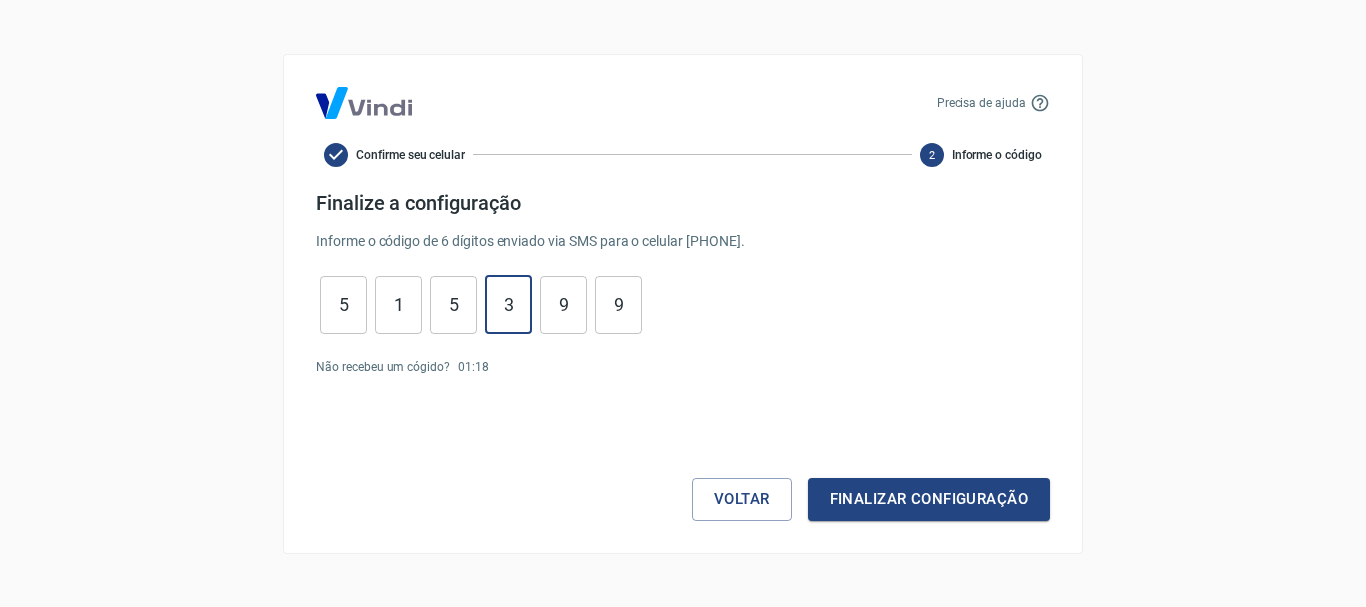 type on "2" 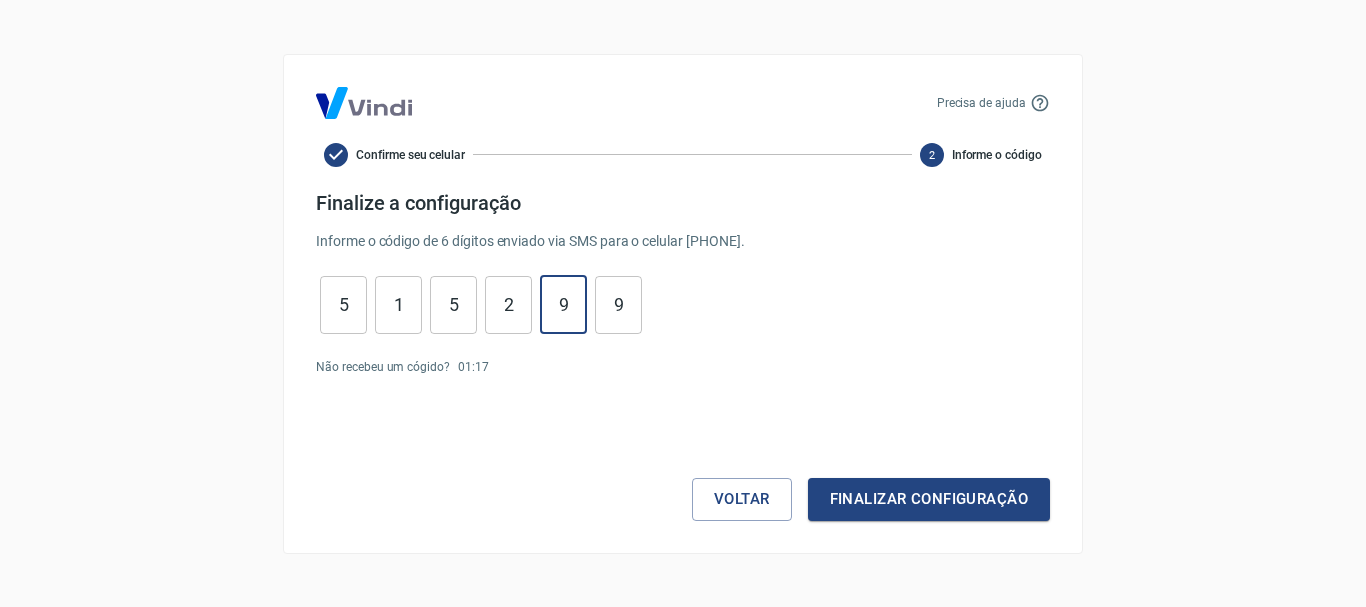 type on "2" 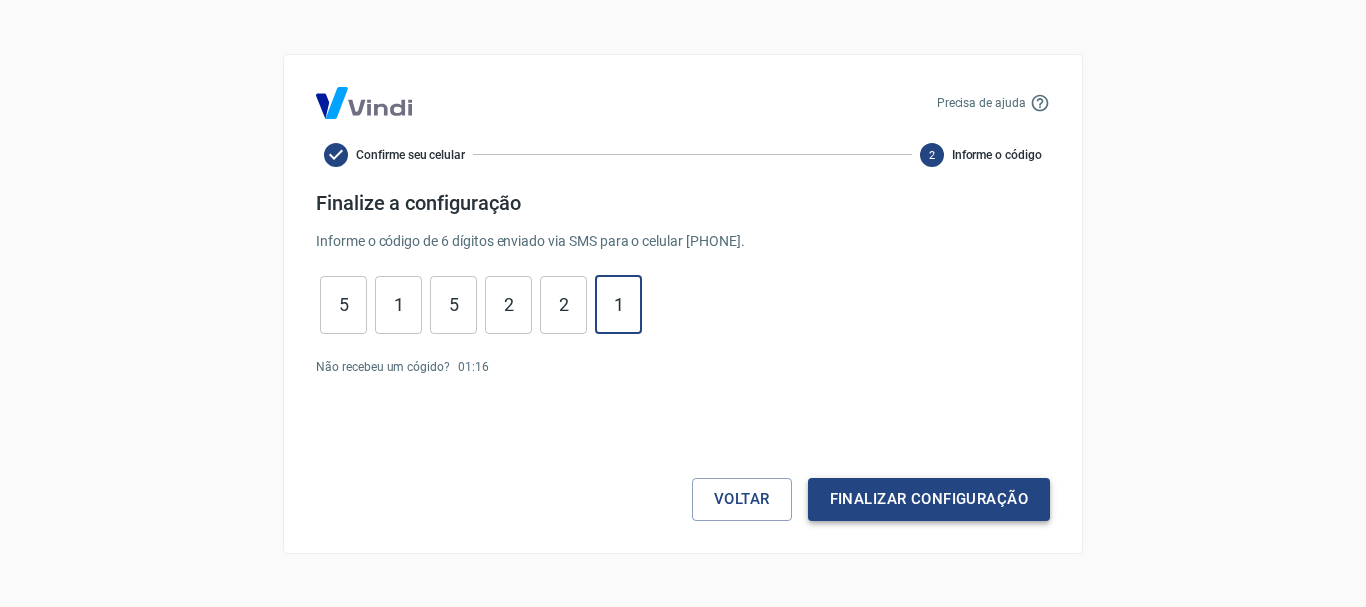 type on "1" 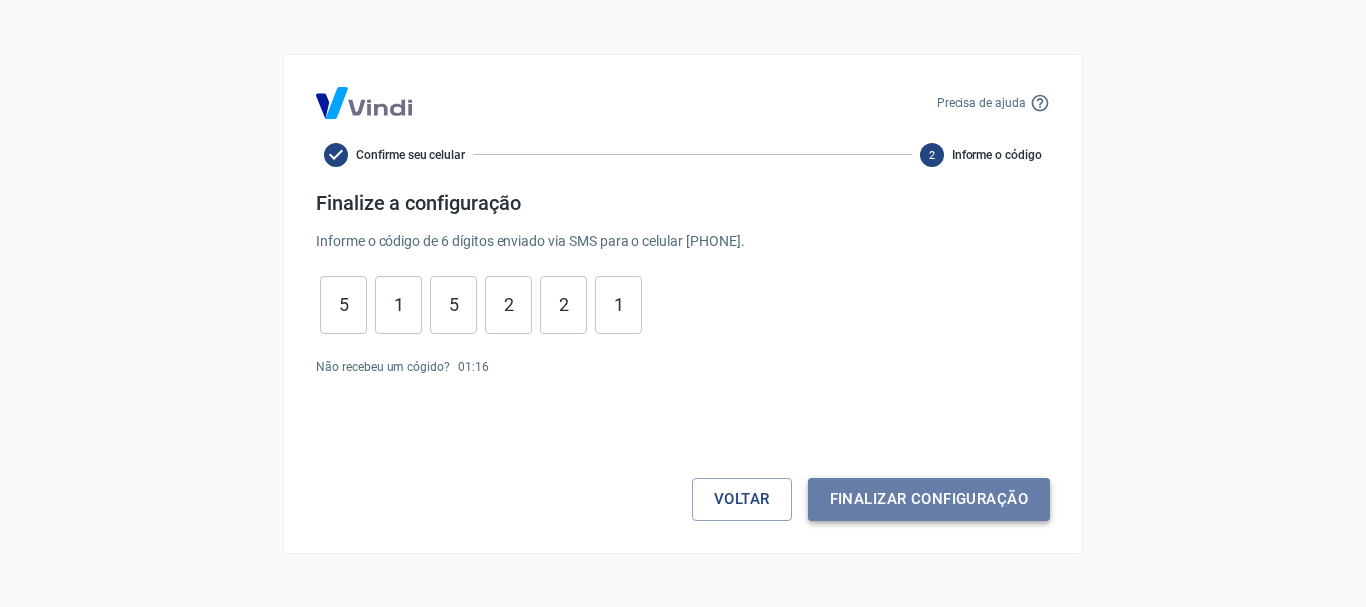 click on "Finalizar configuração" at bounding box center [929, 499] 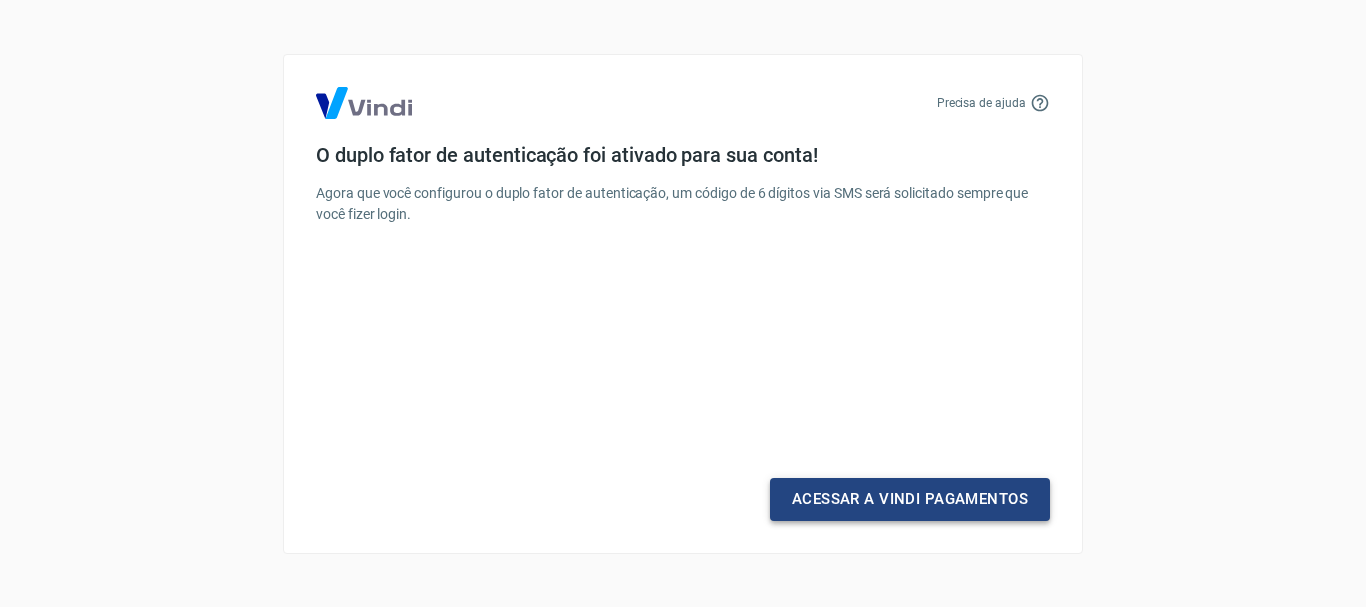 click on "Acessar a Vindi Pagamentos" at bounding box center [910, 499] 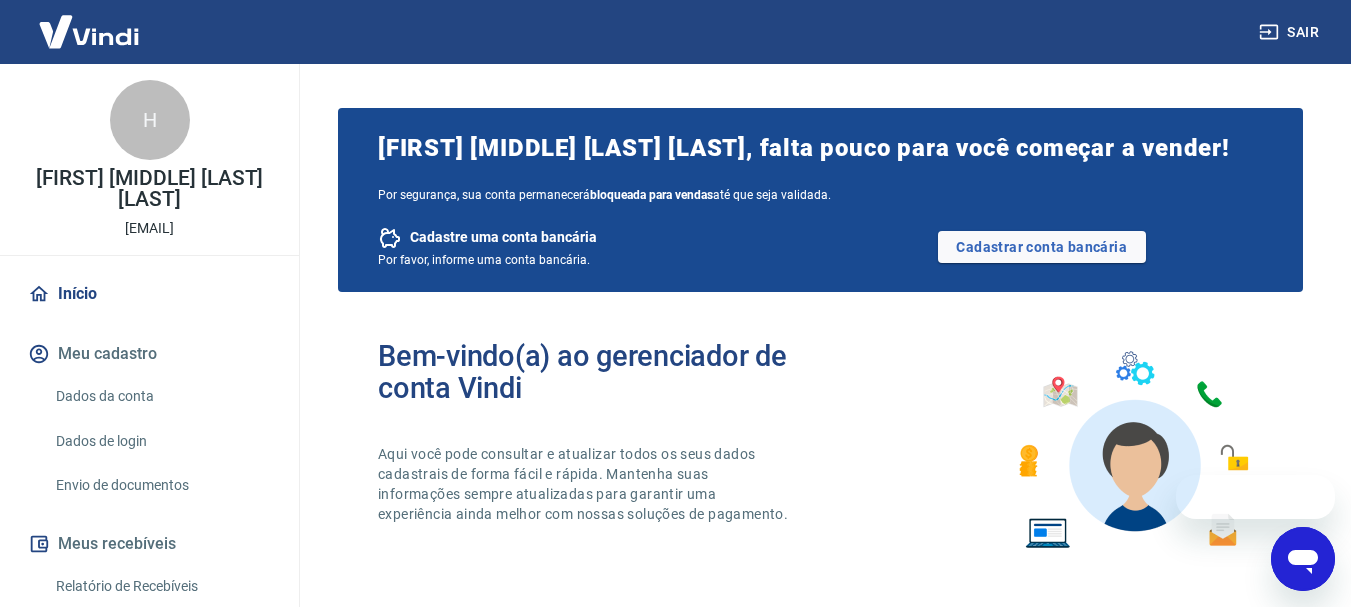 scroll, scrollTop: 0, scrollLeft: 0, axis: both 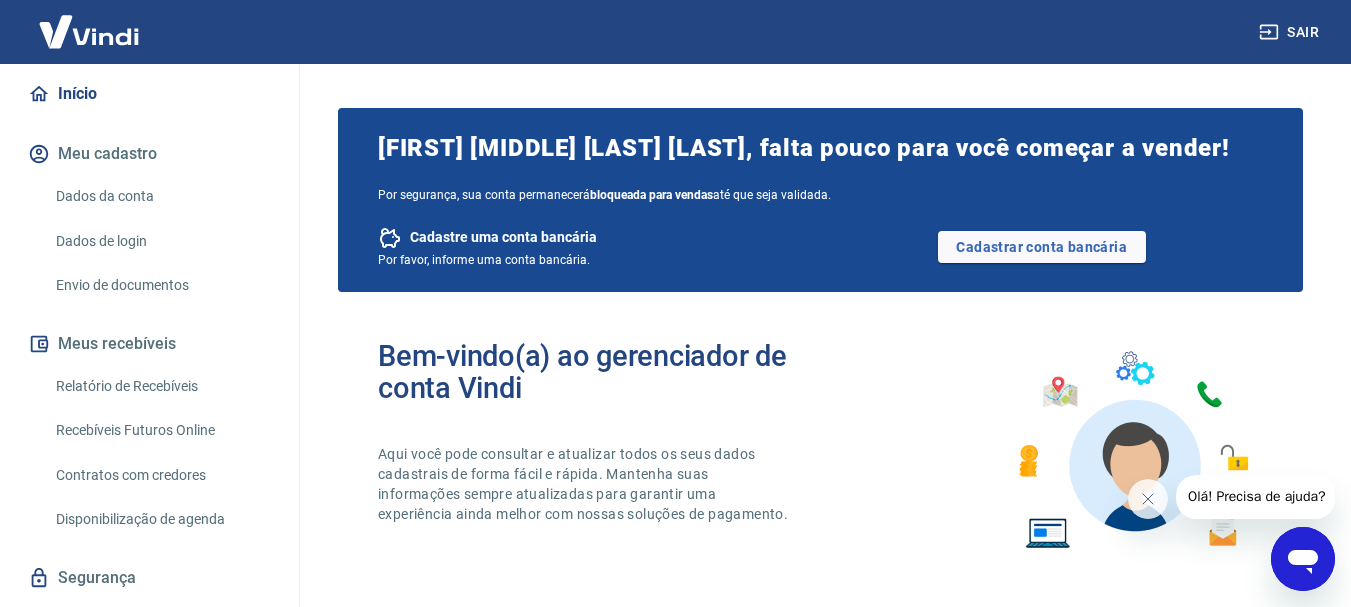 drag, startPoint x: 203, startPoint y: 383, endPoint x: 246, endPoint y: 362, distance: 47.853943 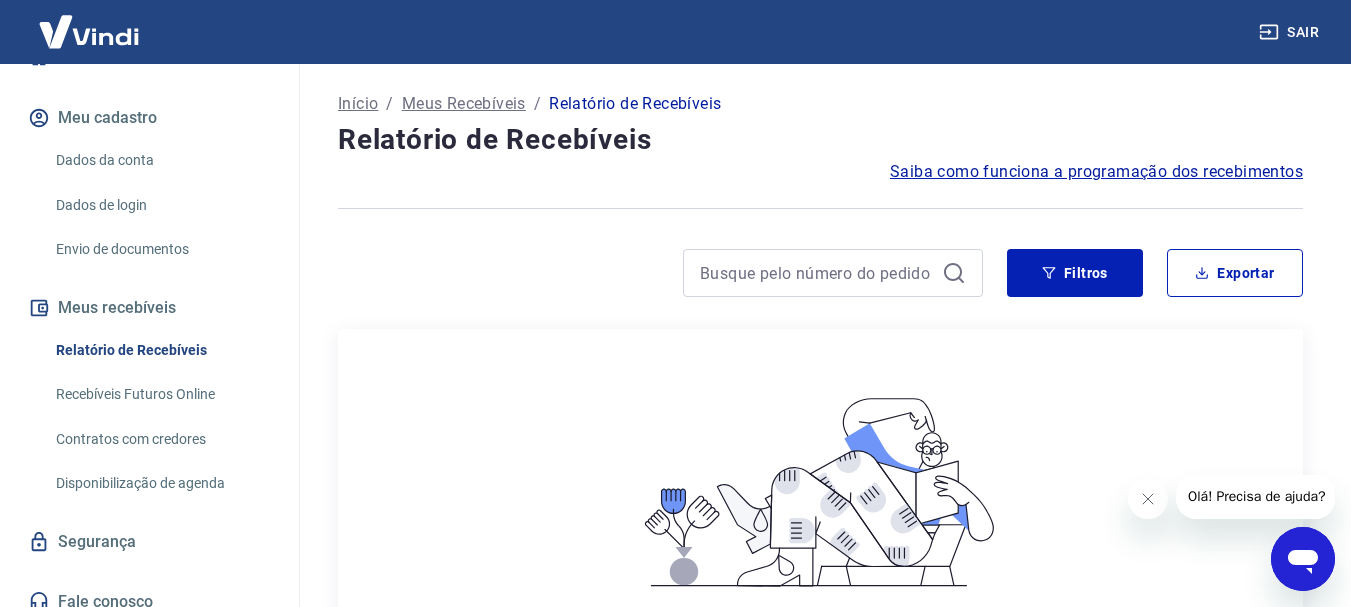 scroll, scrollTop: 268, scrollLeft: 0, axis: vertical 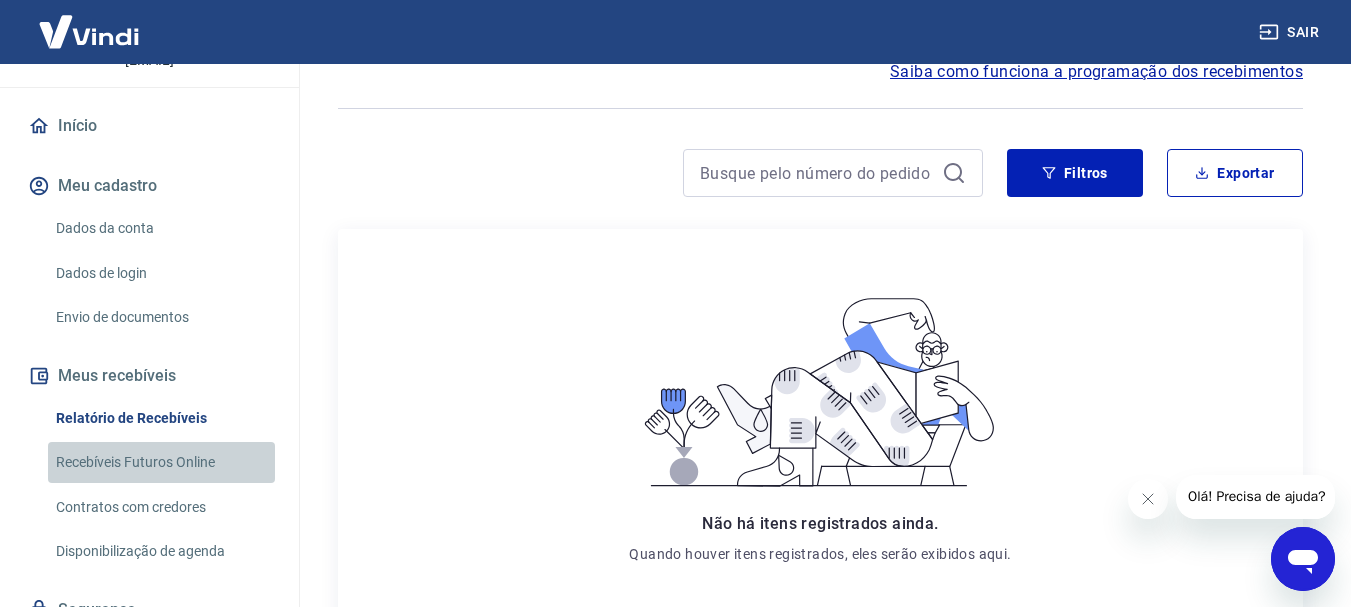 click on "Recebíveis Futuros Online" at bounding box center (161, 462) 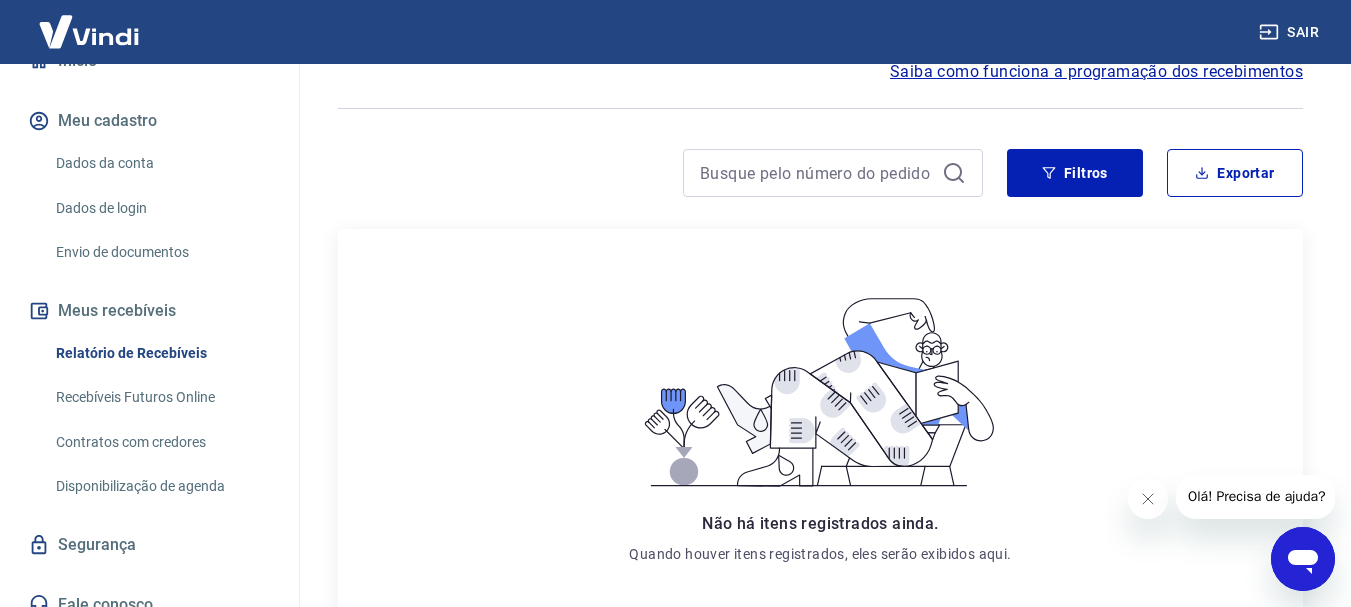 scroll, scrollTop: 268, scrollLeft: 0, axis: vertical 